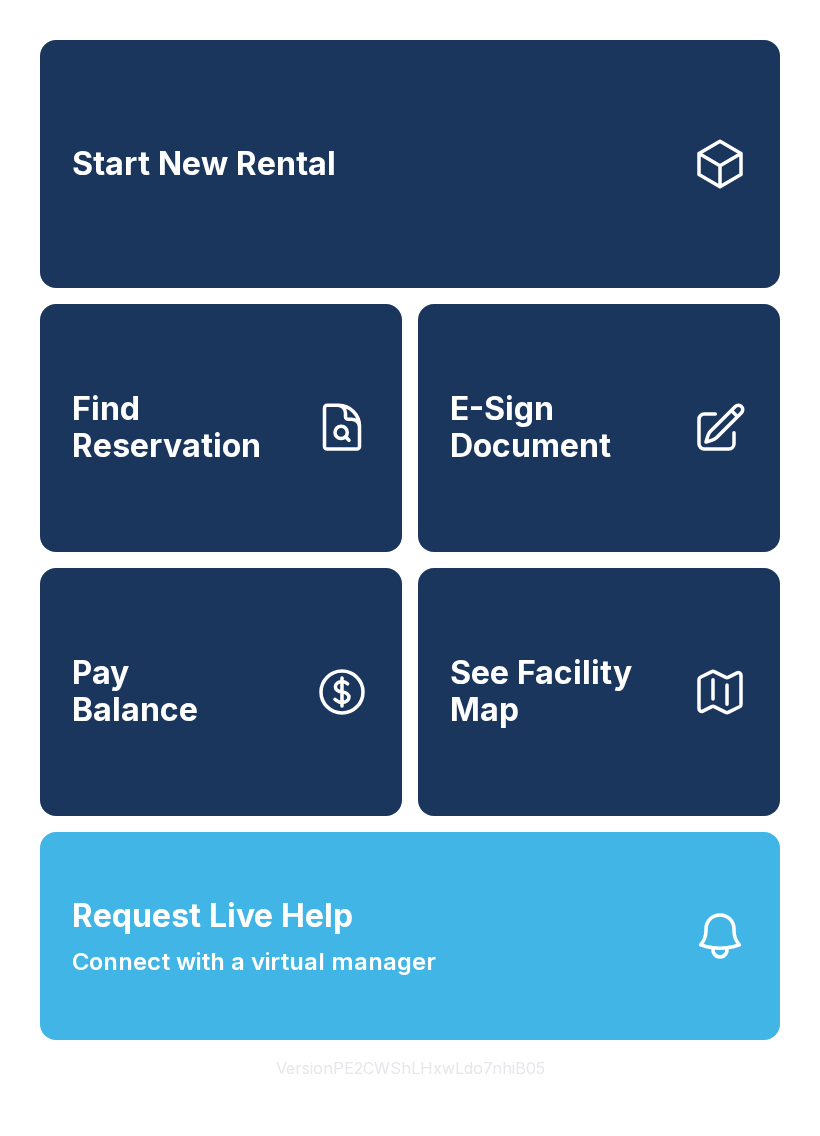scroll, scrollTop: 0, scrollLeft: 0, axis: both 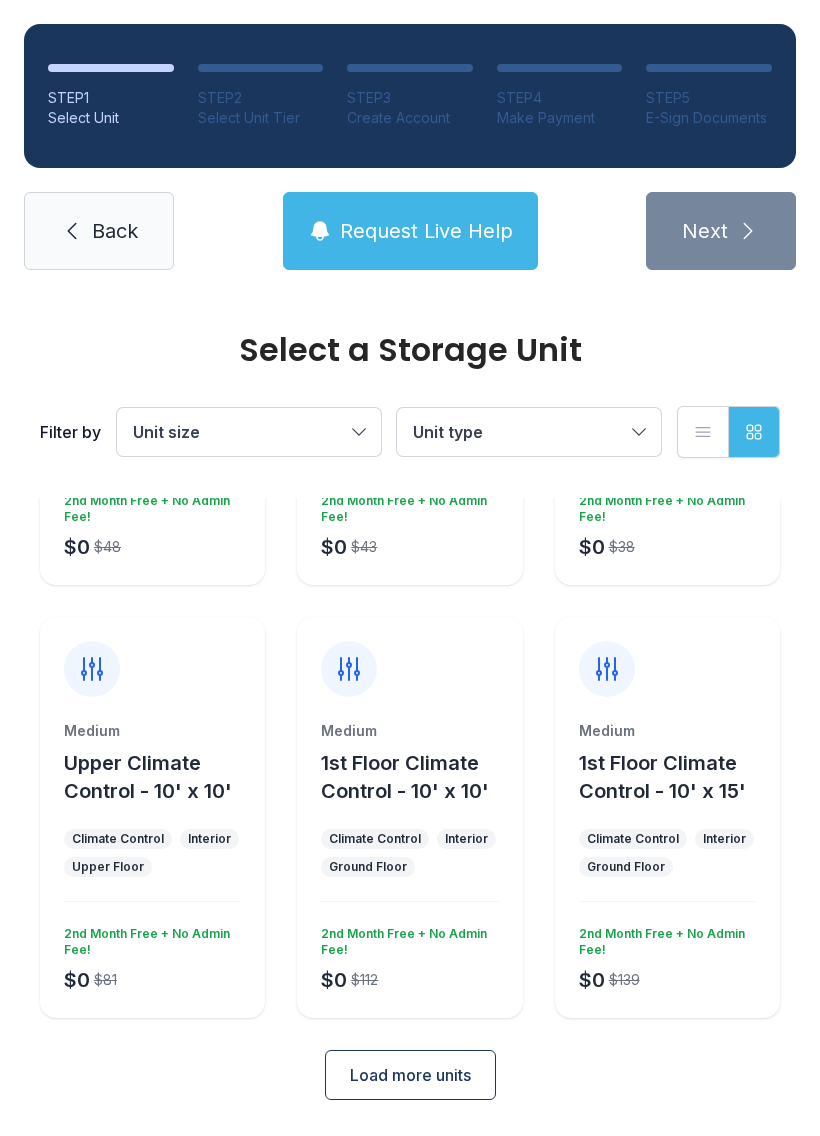 click on "Load more units" at bounding box center (410, 1075) 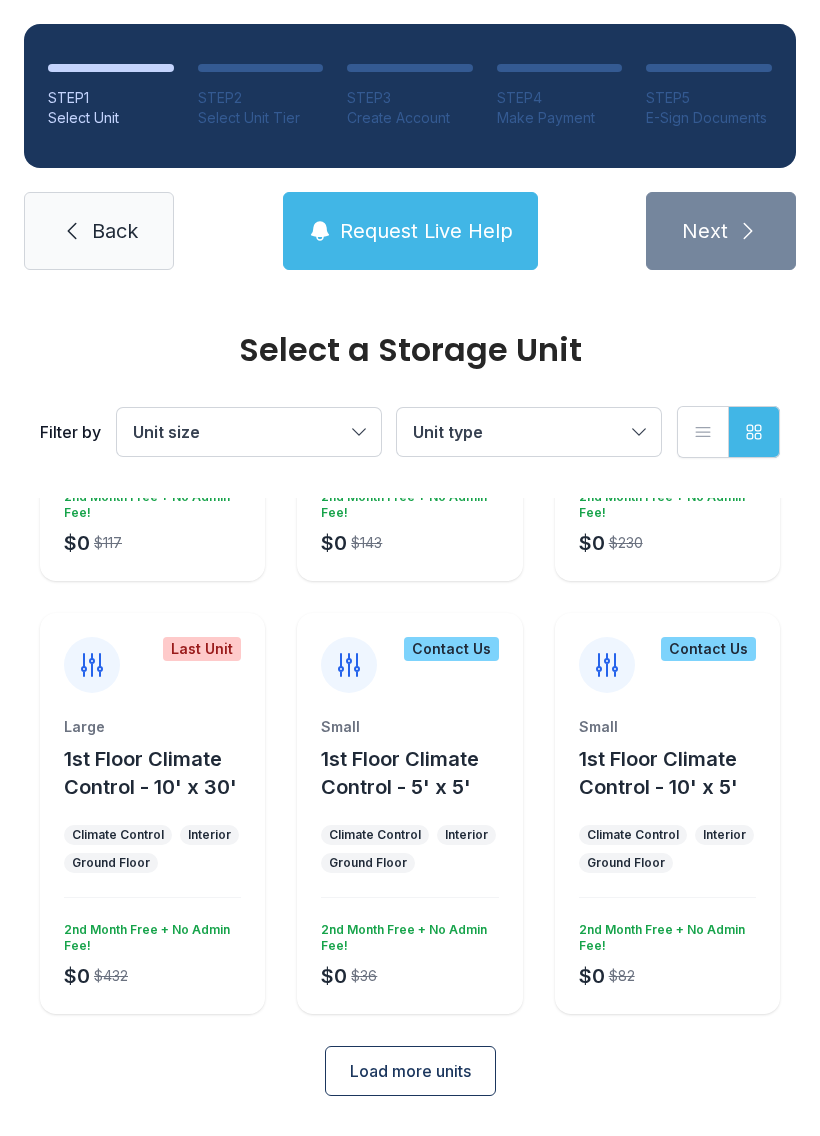 scroll, scrollTop: 1184, scrollLeft: 0, axis: vertical 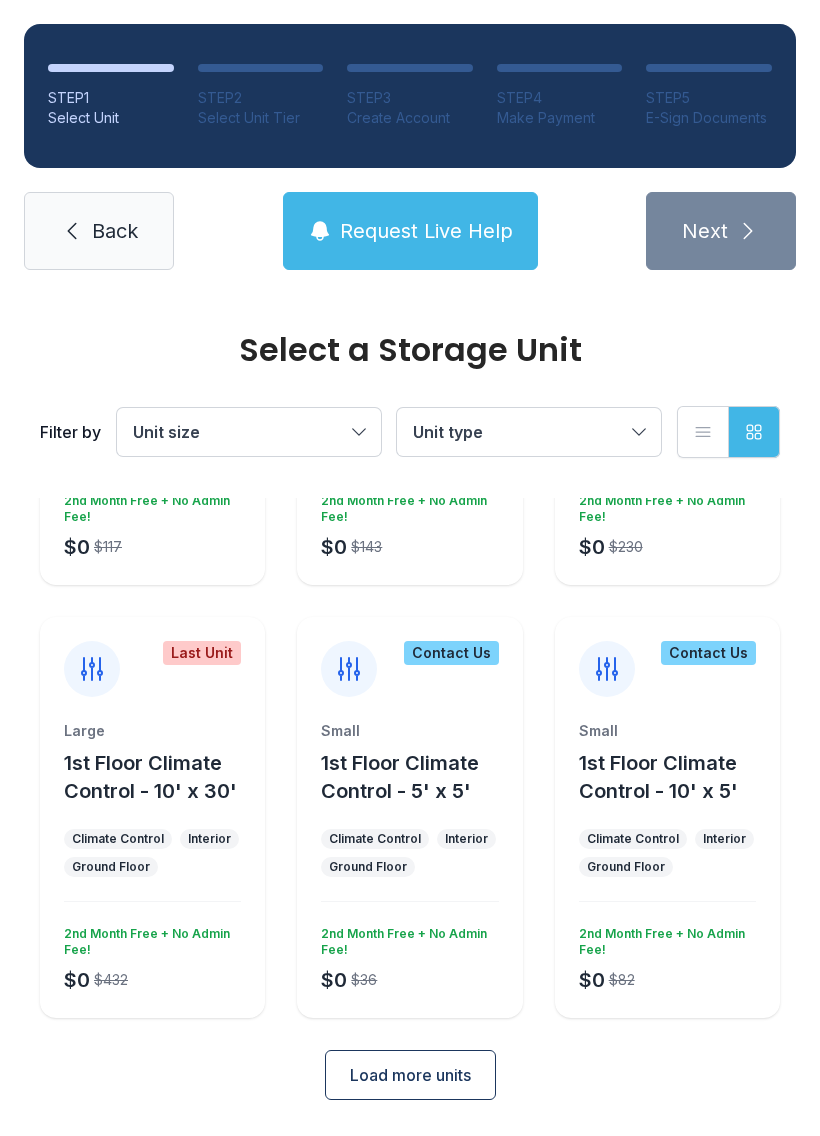 click on "Small 1st Floor Climate Control - 5' x 5' Climate Control Interior Ground Floor $0 $36 2nd Month Free + No Admin Fee!" at bounding box center [409, 869] 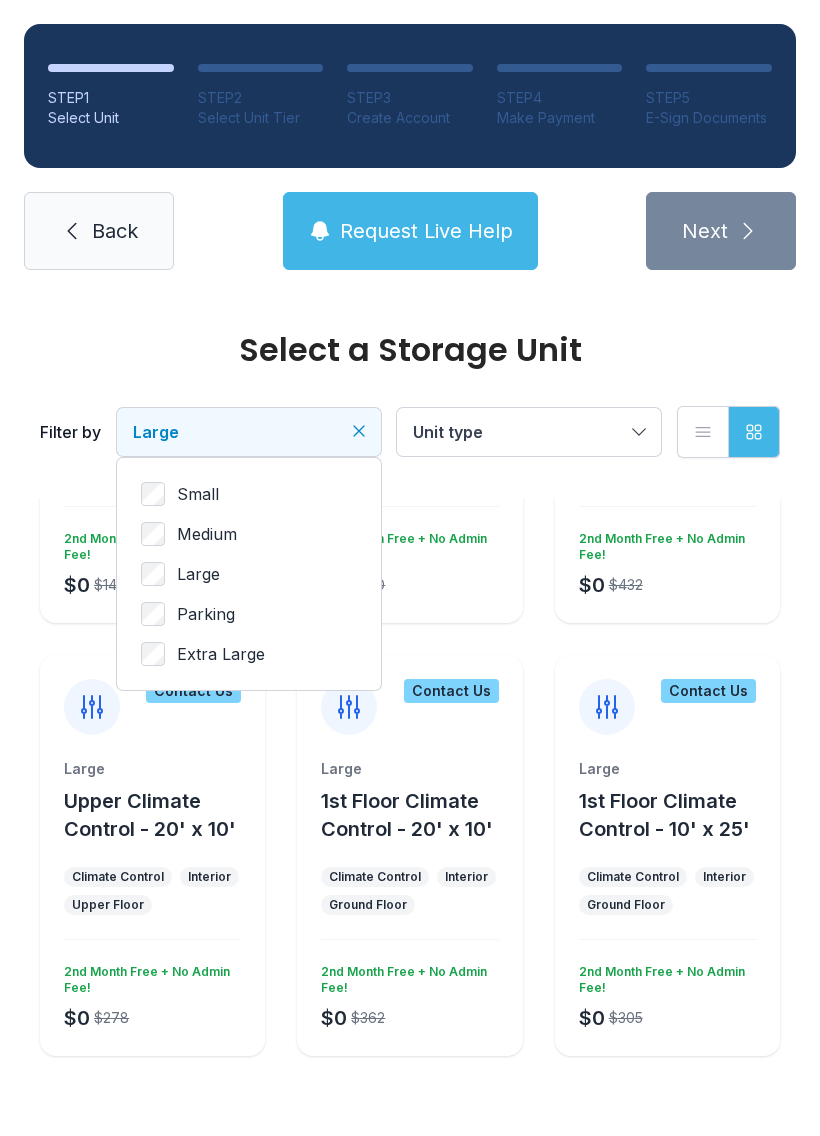 scroll, scrollTop: 236, scrollLeft: 0, axis: vertical 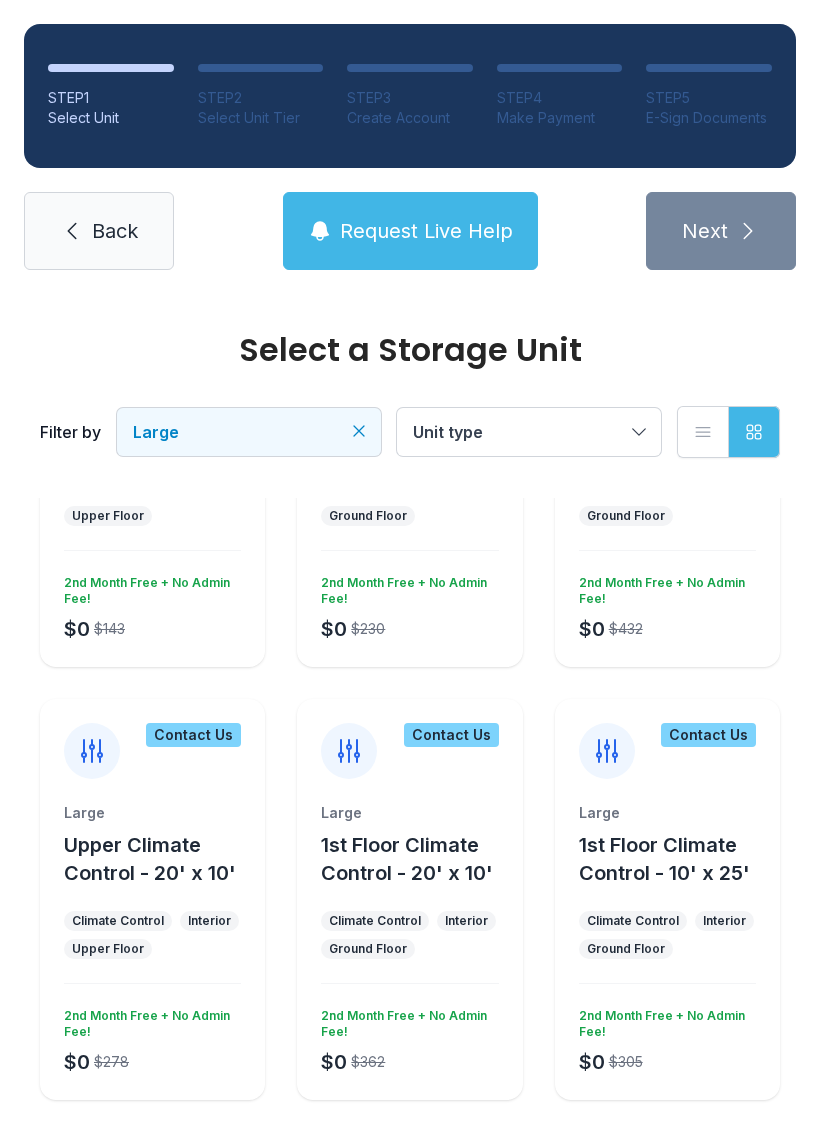click on "Unit type" at bounding box center [529, 432] 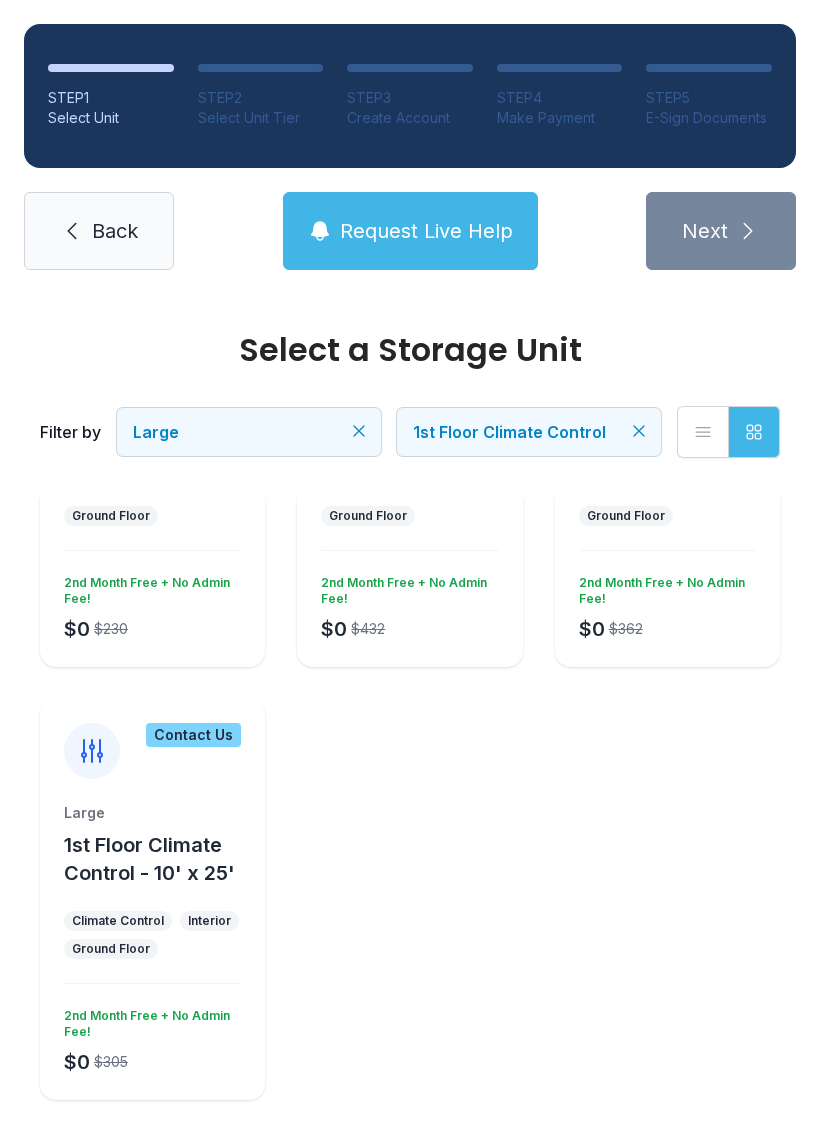 click on "2nd Month Free + No Admin Fee!" at bounding box center [148, 587] 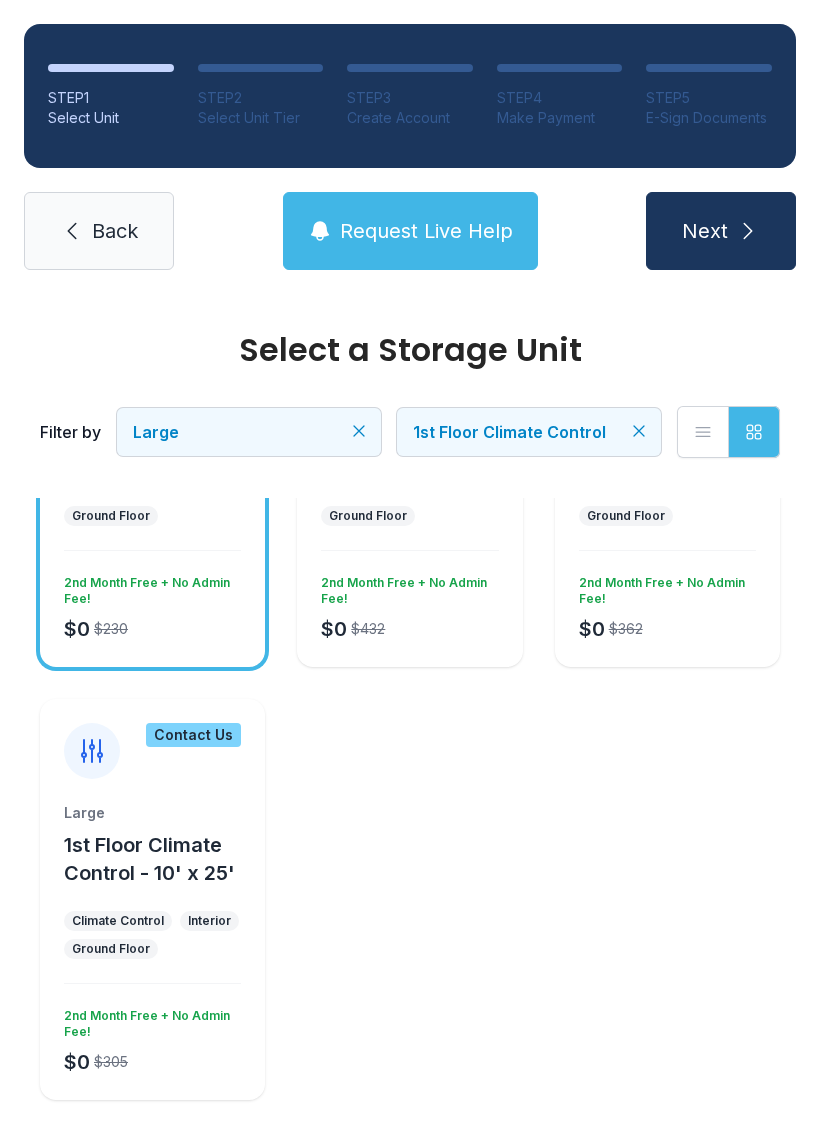 click on "Large 1st Floor Climate Control - 10' x 20' Climate Control Interior Ground Floor $0 $230 2nd Month Free + No Admin Fee!" at bounding box center [152, 518] 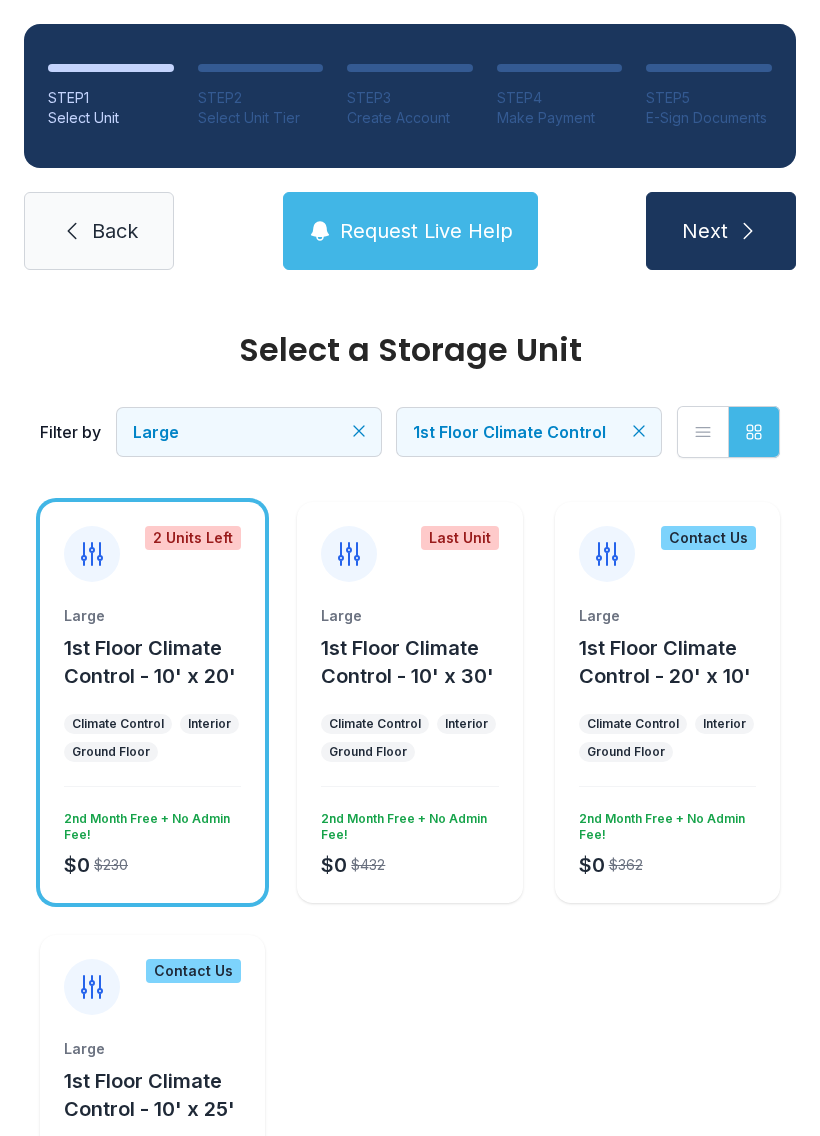 scroll, scrollTop: 0, scrollLeft: 0, axis: both 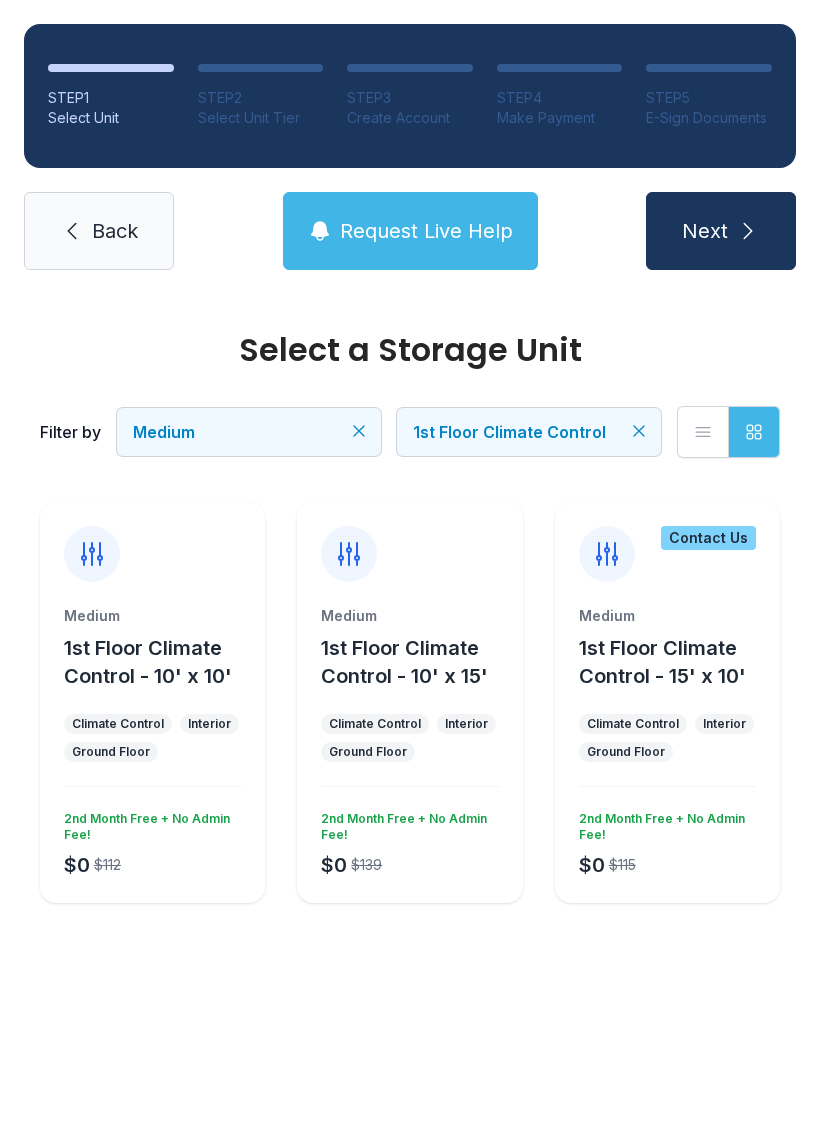 click on "1st Floor Climate Control - 10' x 10'" at bounding box center [148, 662] 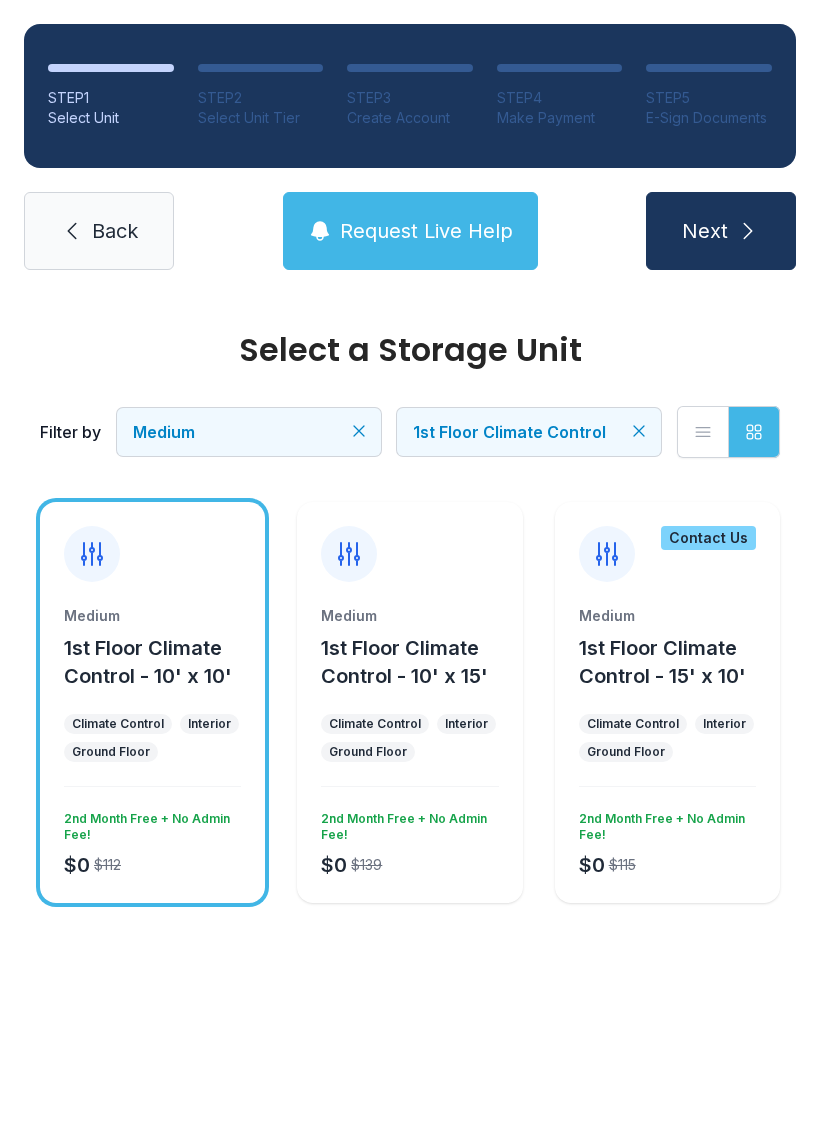 click on "Ground Floor" at bounding box center (111, 752) 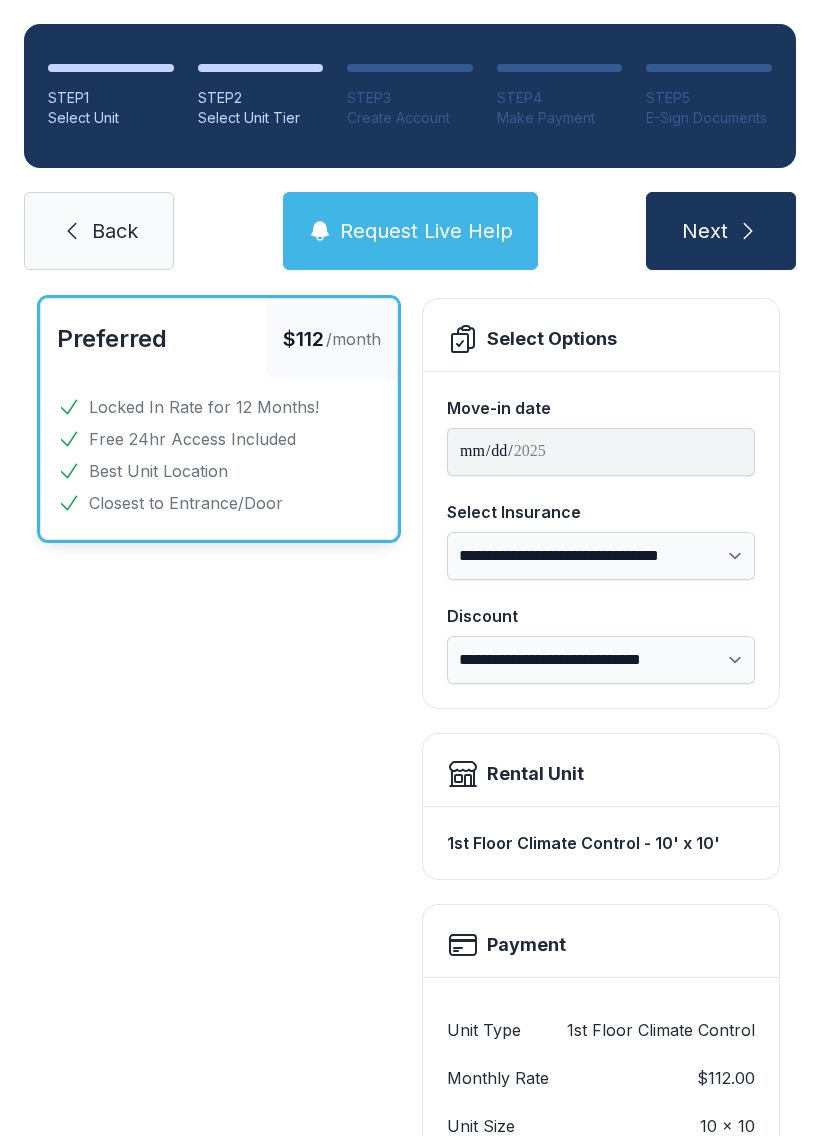 scroll, scrollTop: 113, scrollLeft: 0, axis: vertical 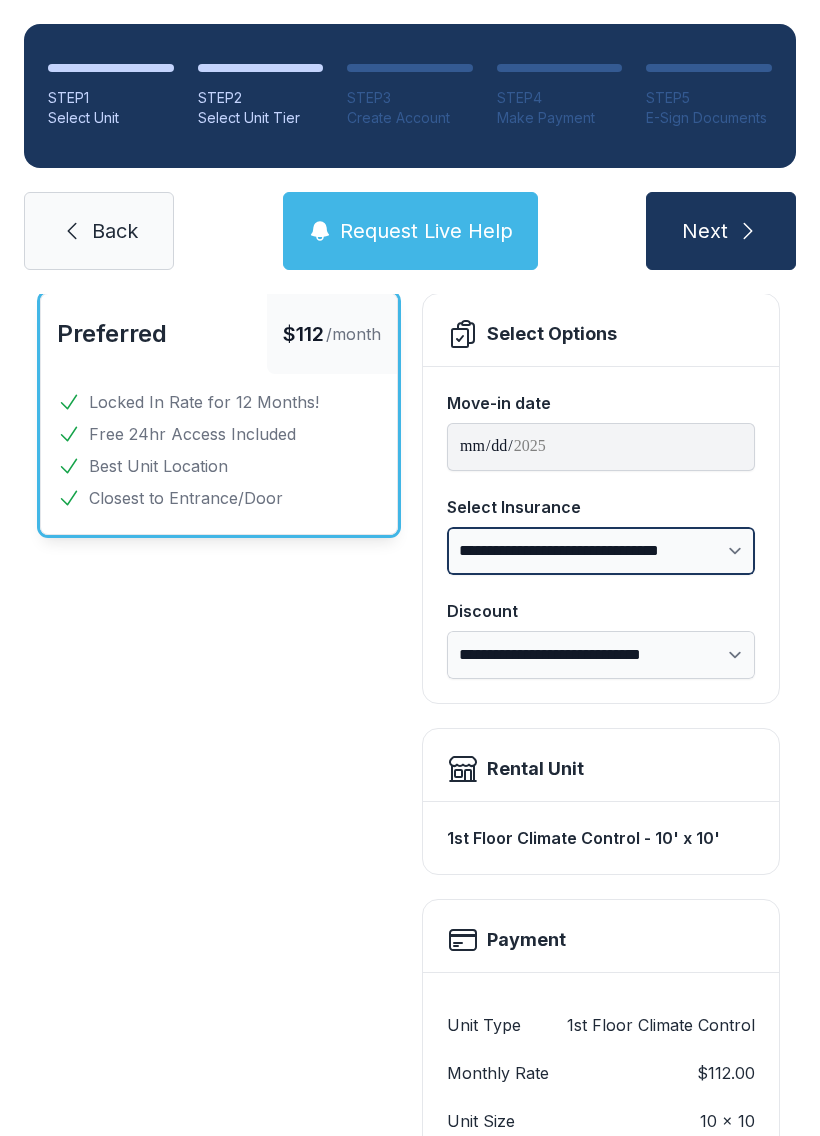 click on "**********" at bounding box center (601, 551) 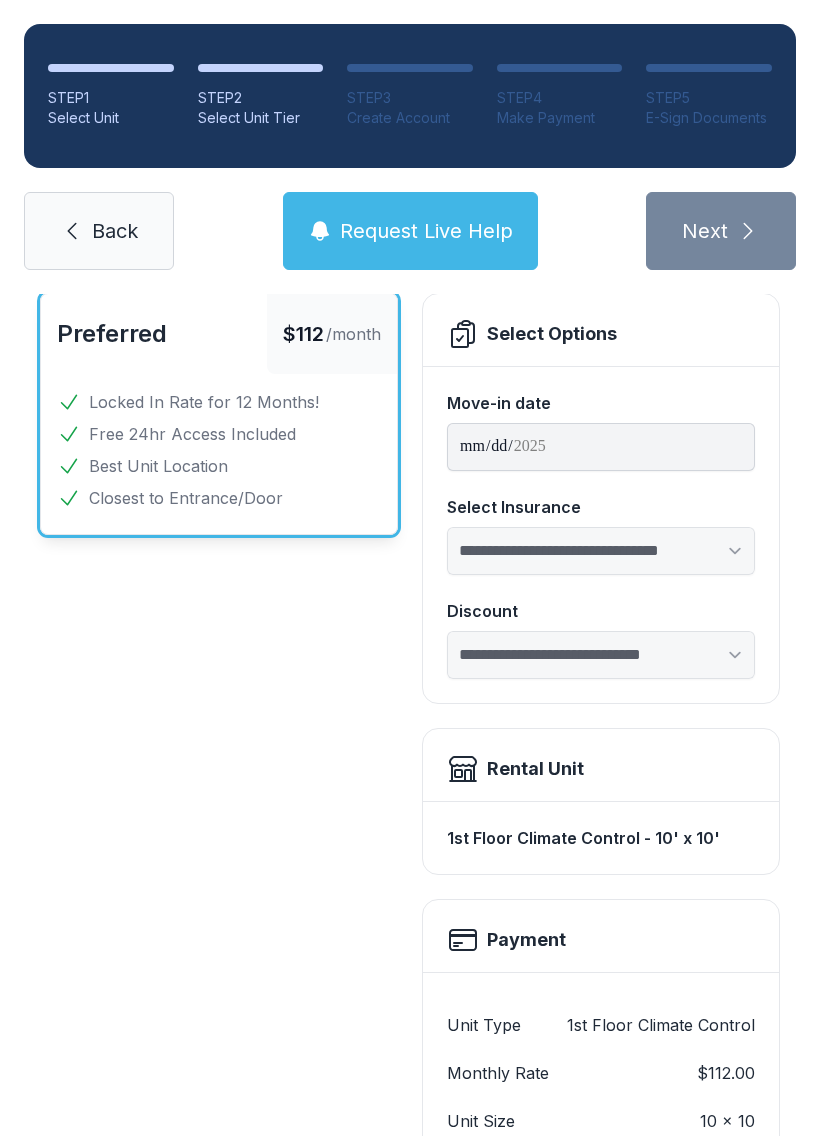 select on "****" 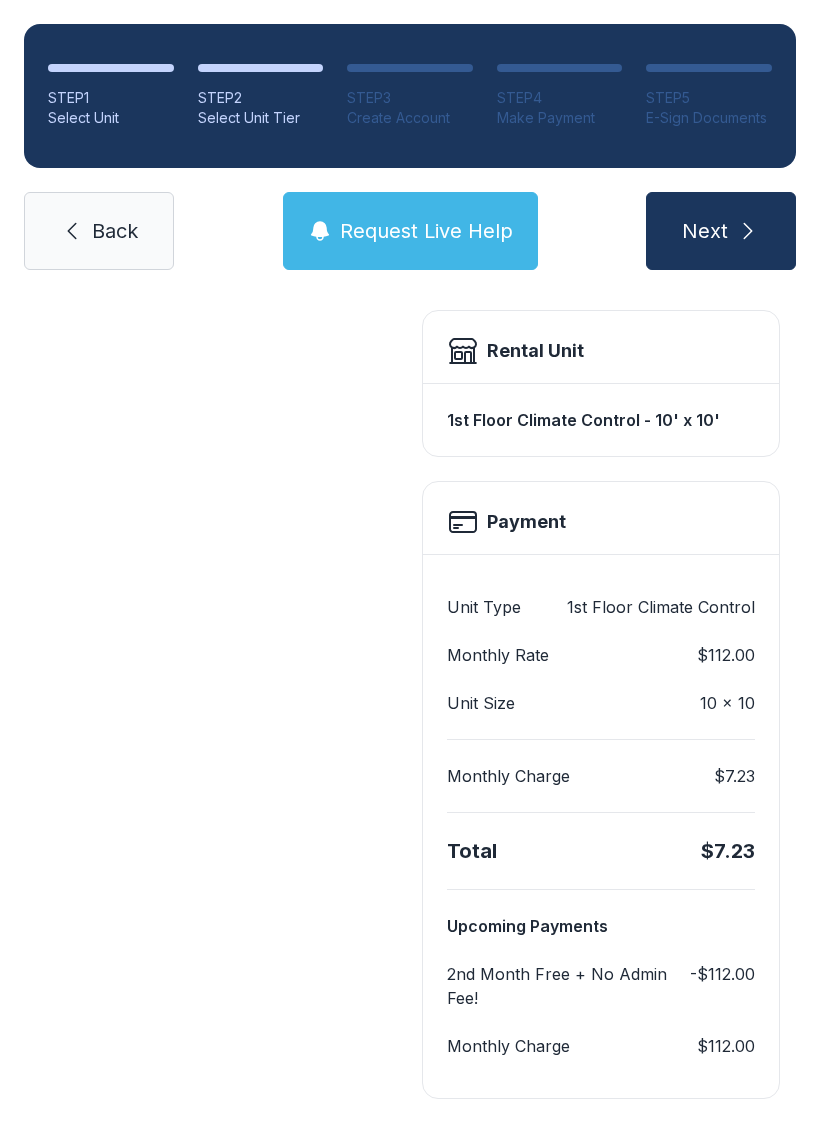 scroll, scrollTop: 530, scrollLeft: 0, axis: vertical 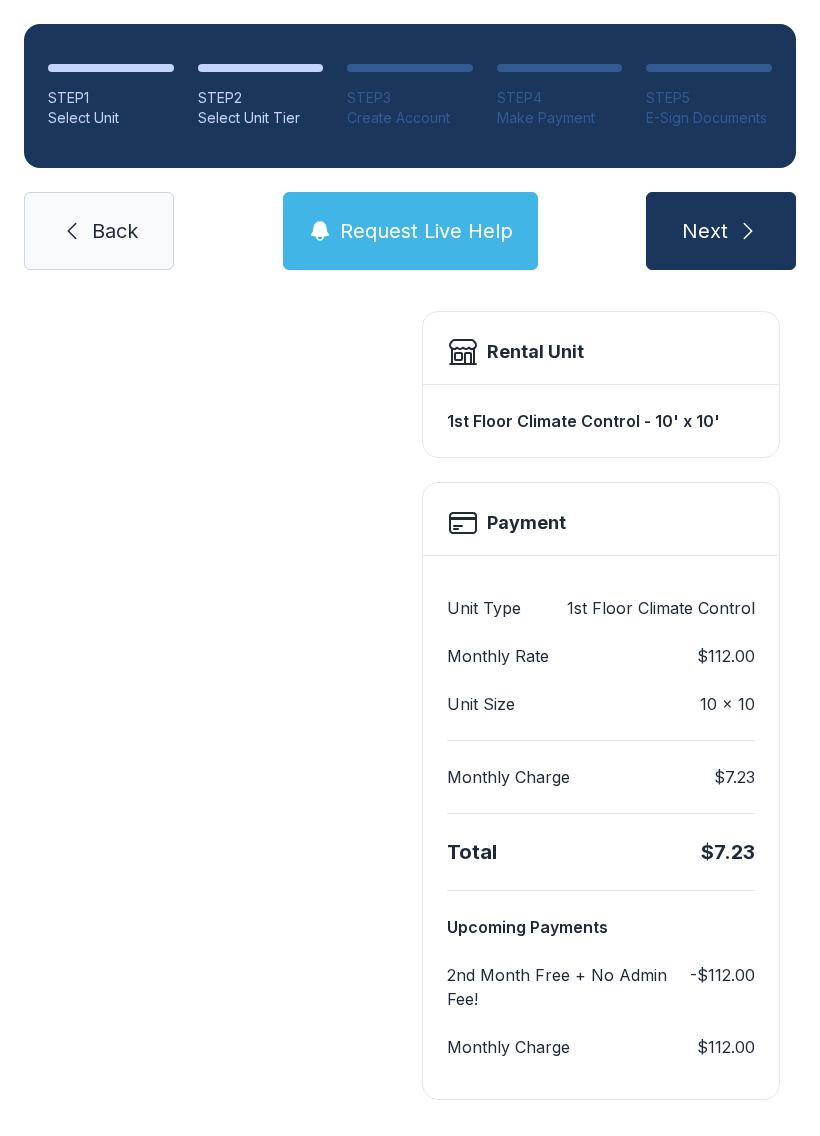 click on "Next" at bounding box center (705, 231) 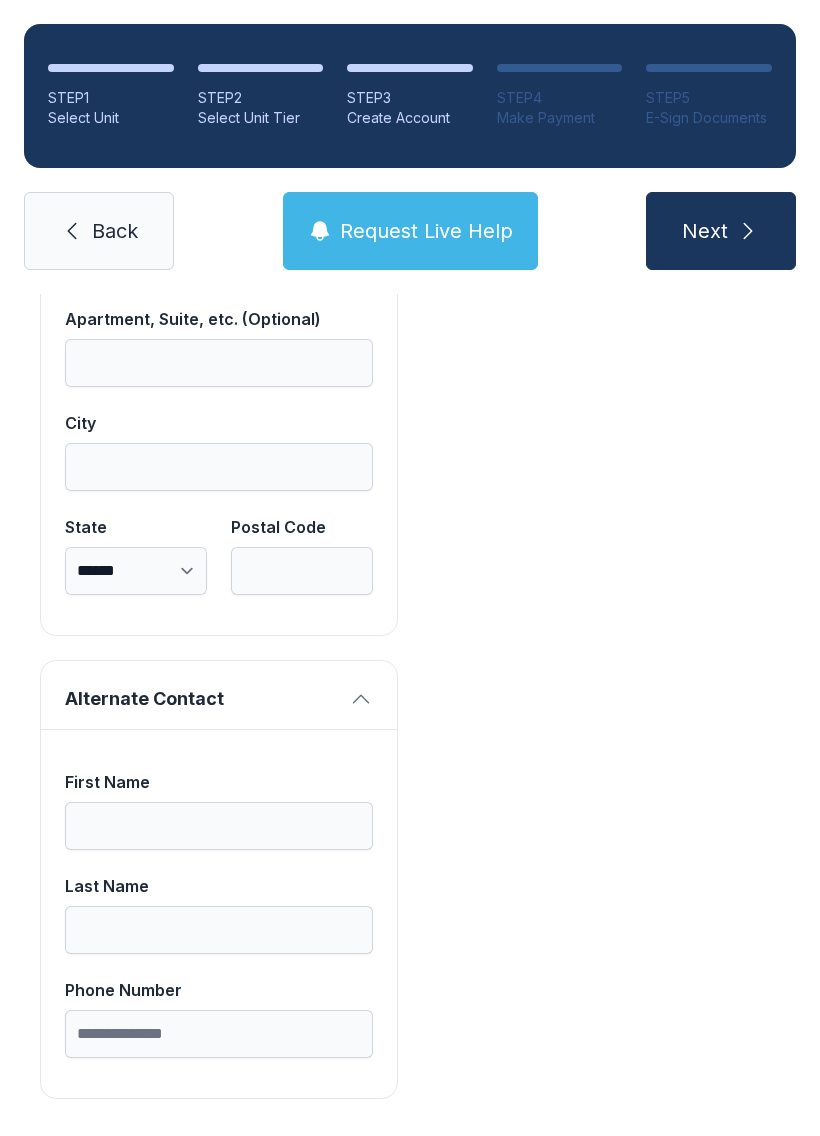 scroll, scrollTop: 1713, scrollLeft: 0, axis: vertical 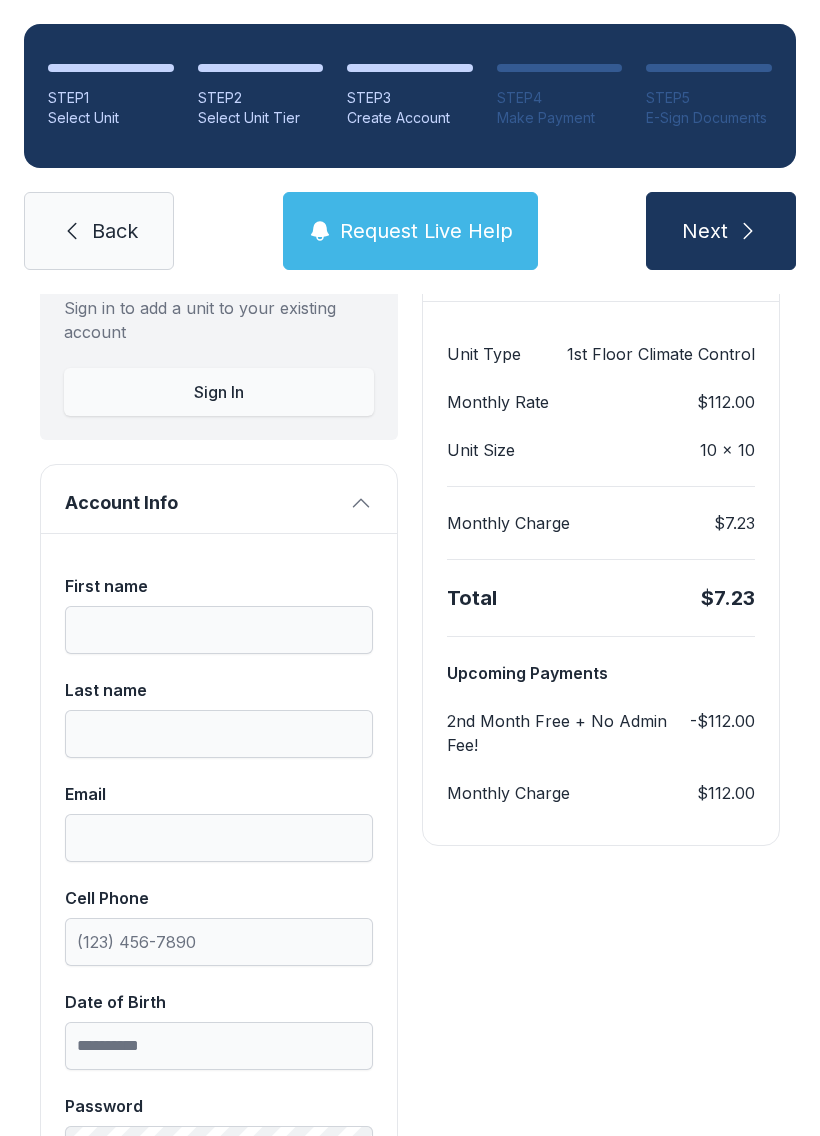 click on "Back" at bounding box center [115, 231] 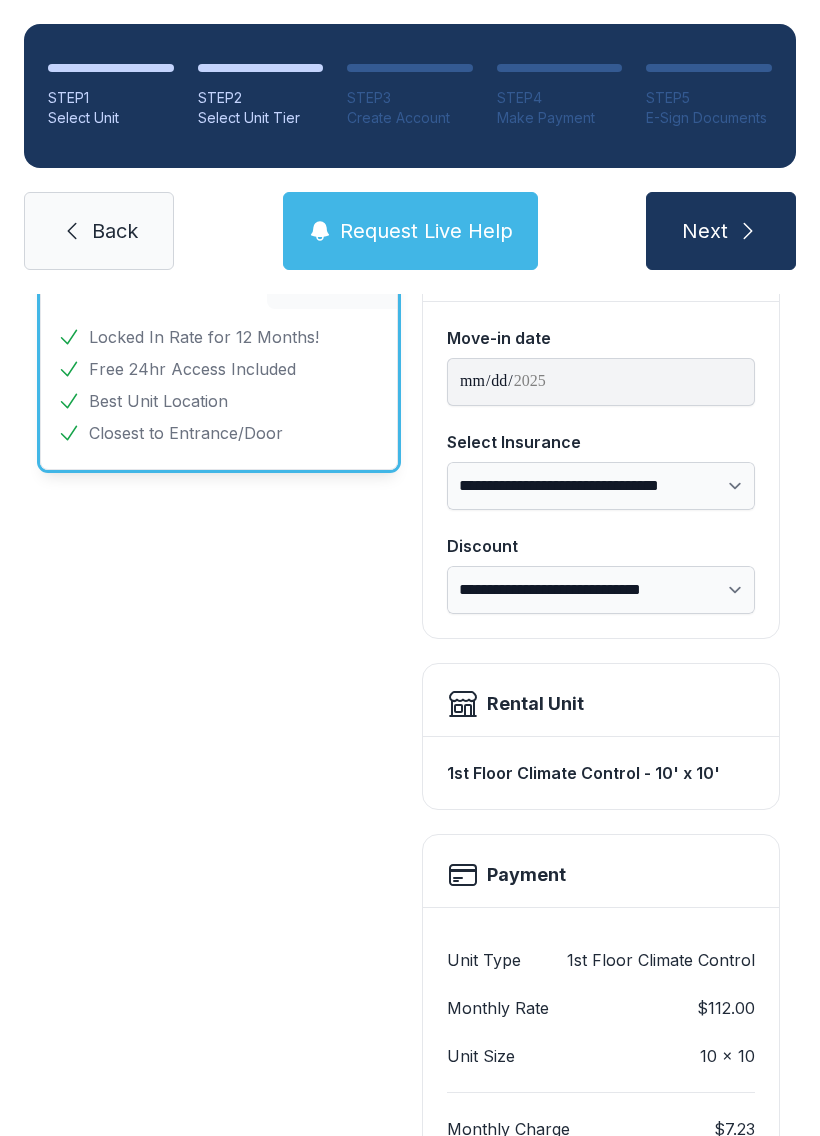scroll, scrollTop: 168, scrollLeft: 0, axis: vertical 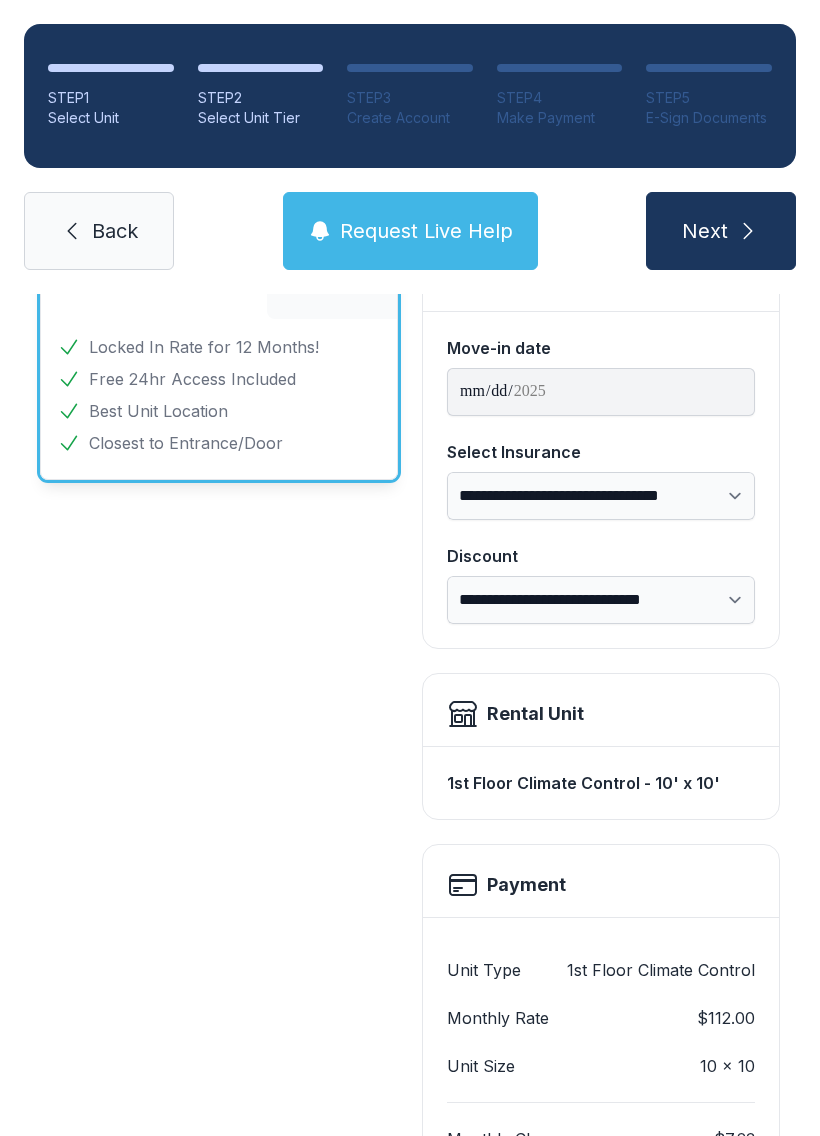 select on "****" 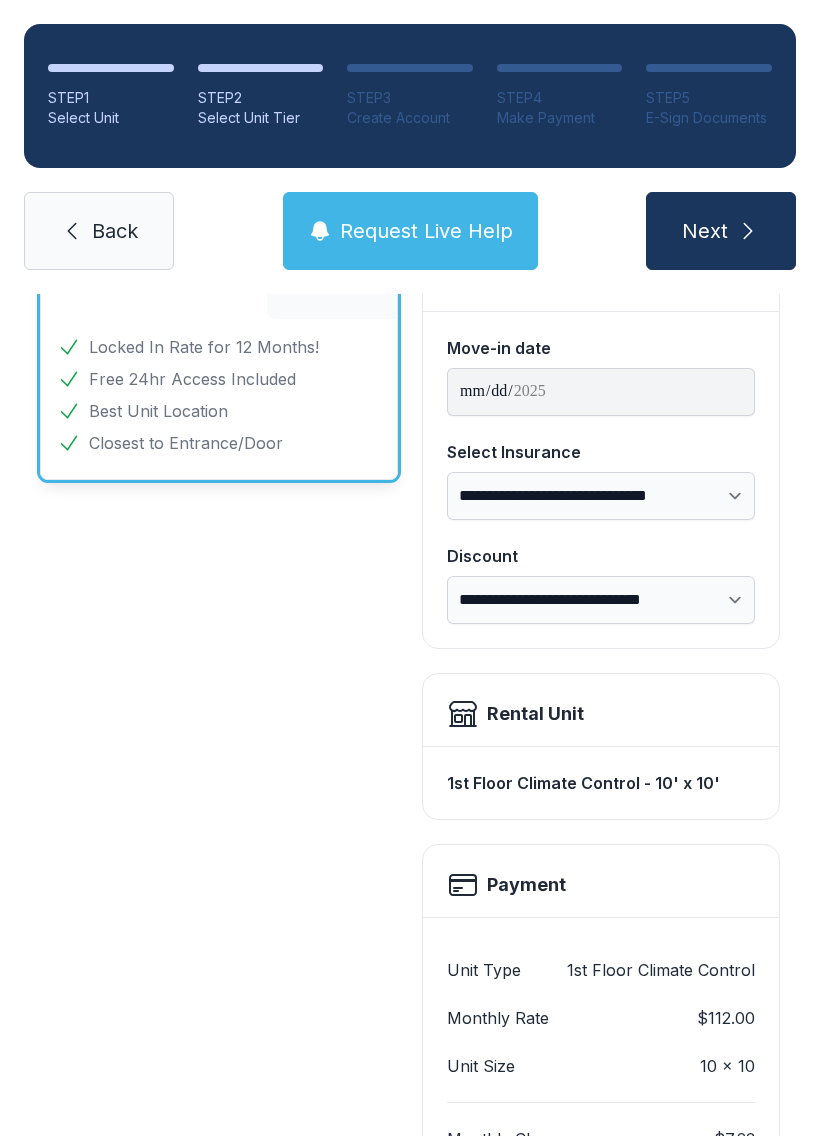 click on "Back" at bounding box center [115, 231] 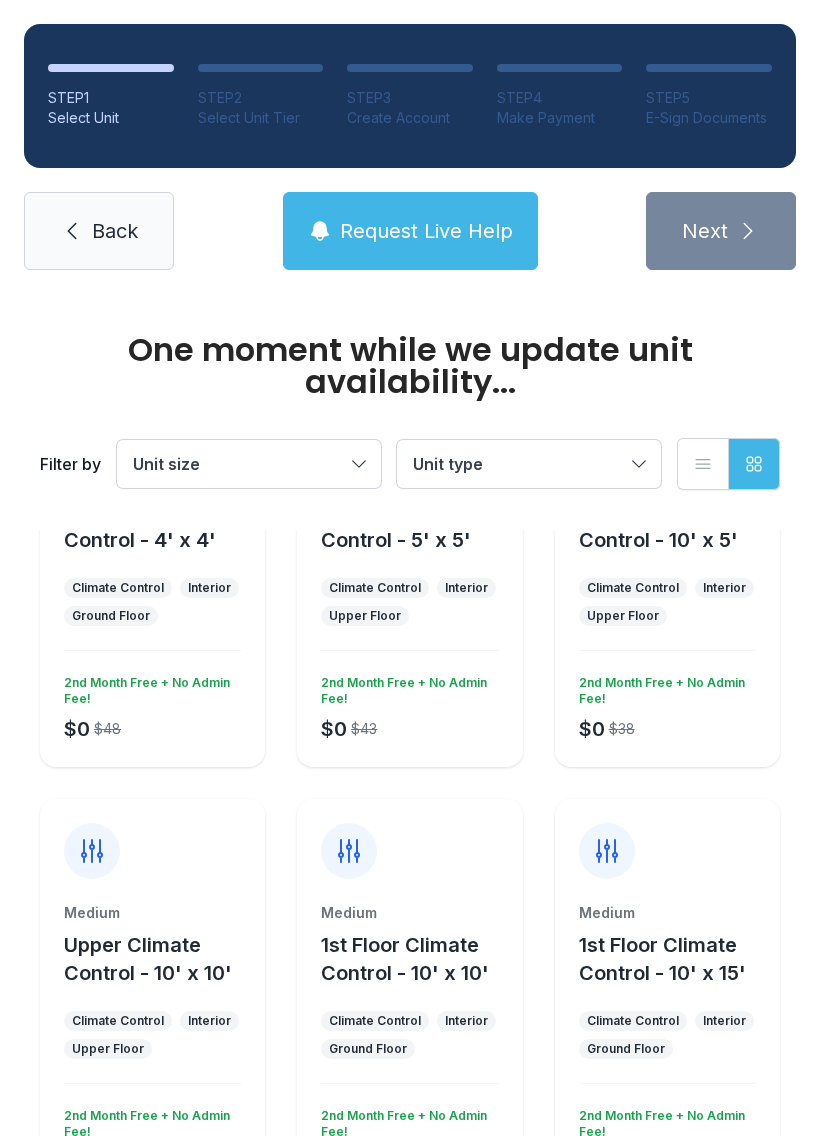 scroll, scrollTop: 0, scrollLeft: 0, axis: both 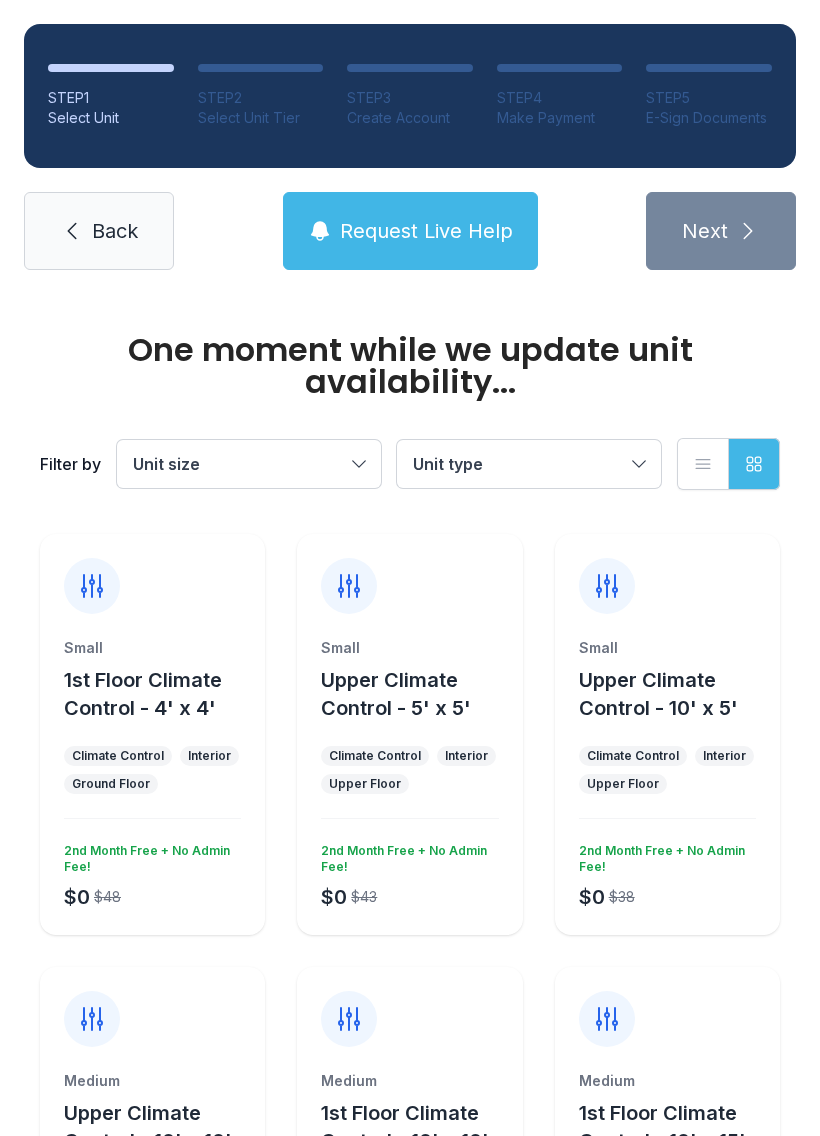 click on "Back" at bounding box center [115, 231] 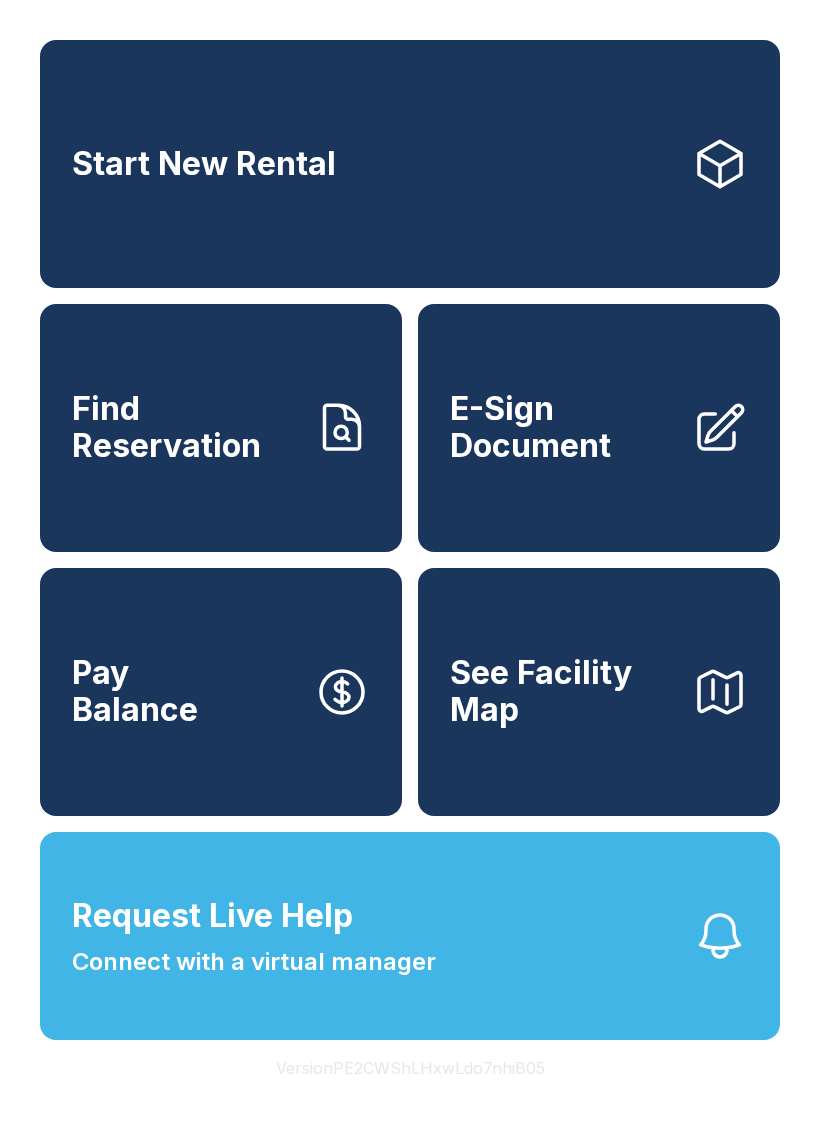 click on "Find Reservation" at bounding box center (185, 427) 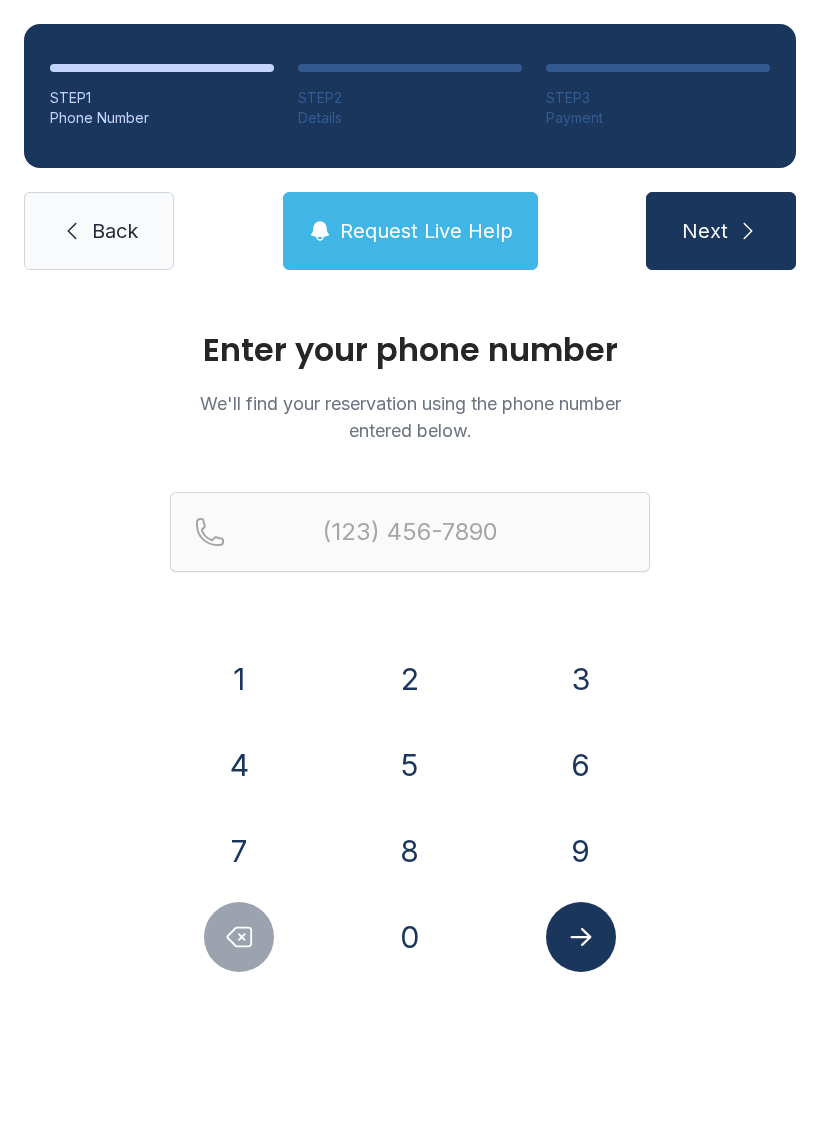 click on "4" at bounding box center [239, 765] 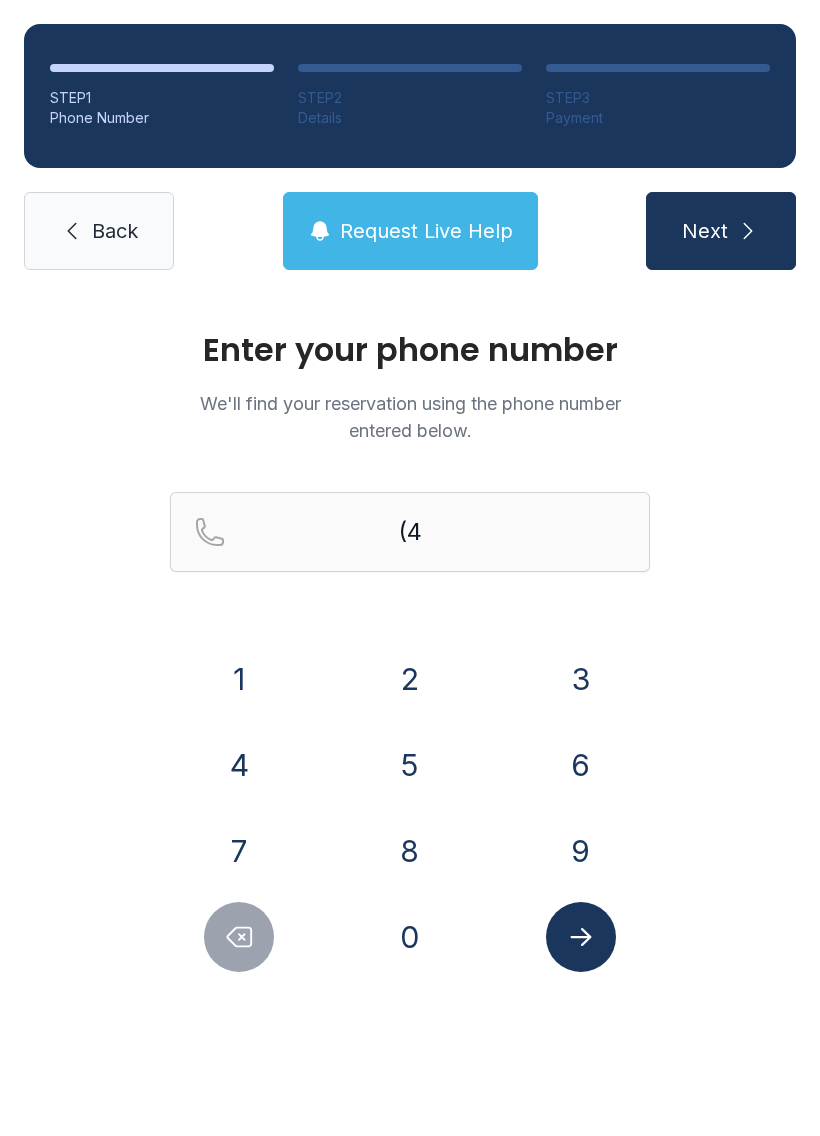 click on "6" at bounding box center (581, 765) 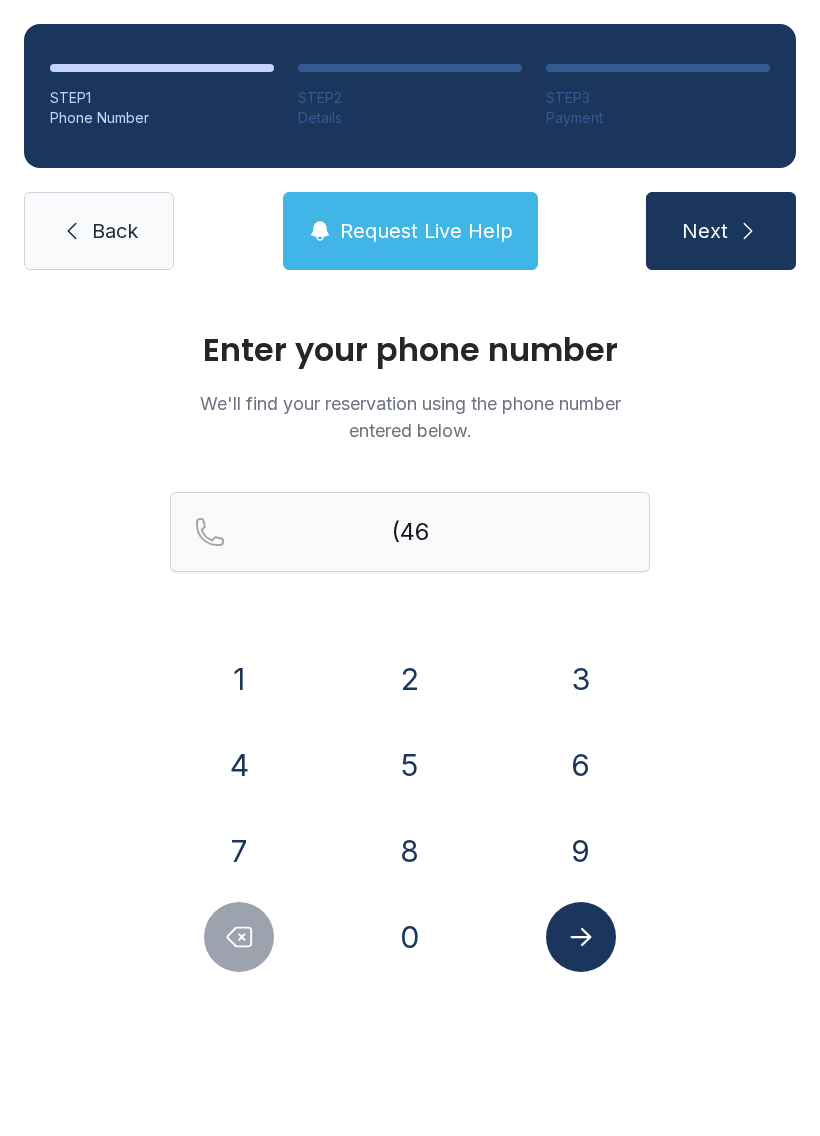 click on "9" at bounding box center (581, 851) 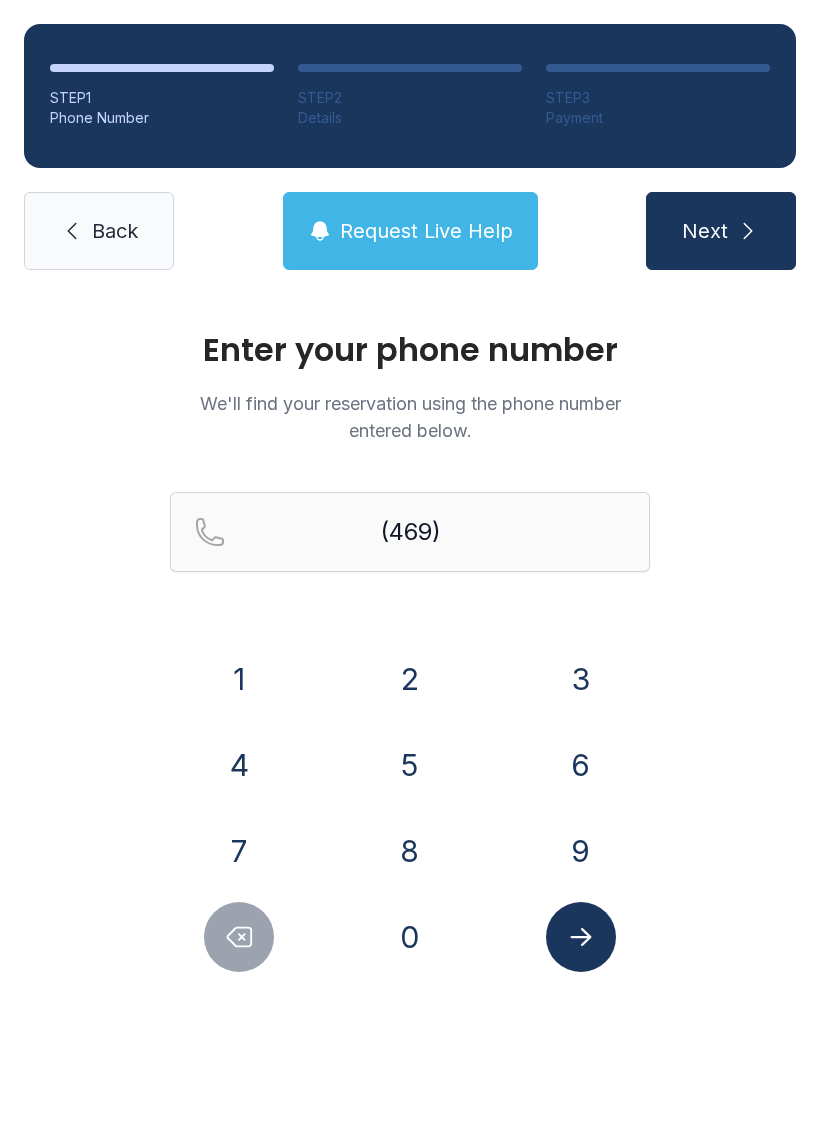 click on "3" at bounding box center [581, 679] 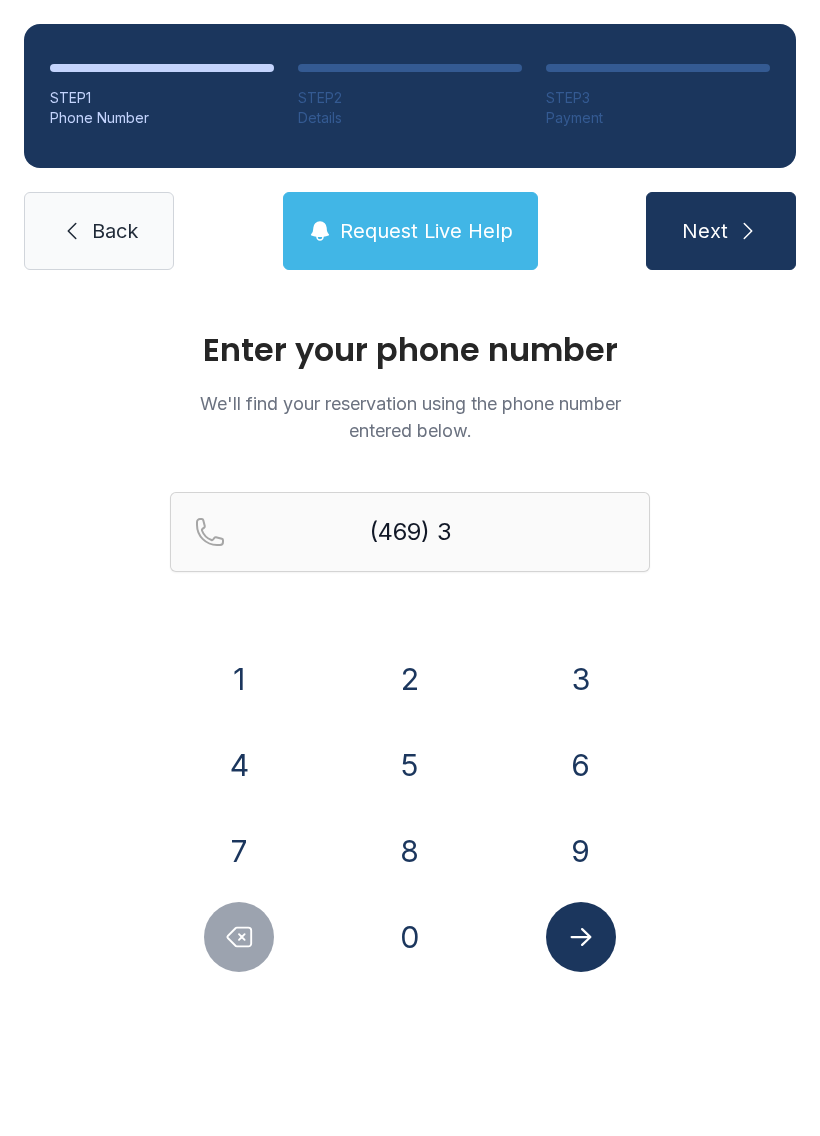 click on "1" at bounding box center [239, 679] 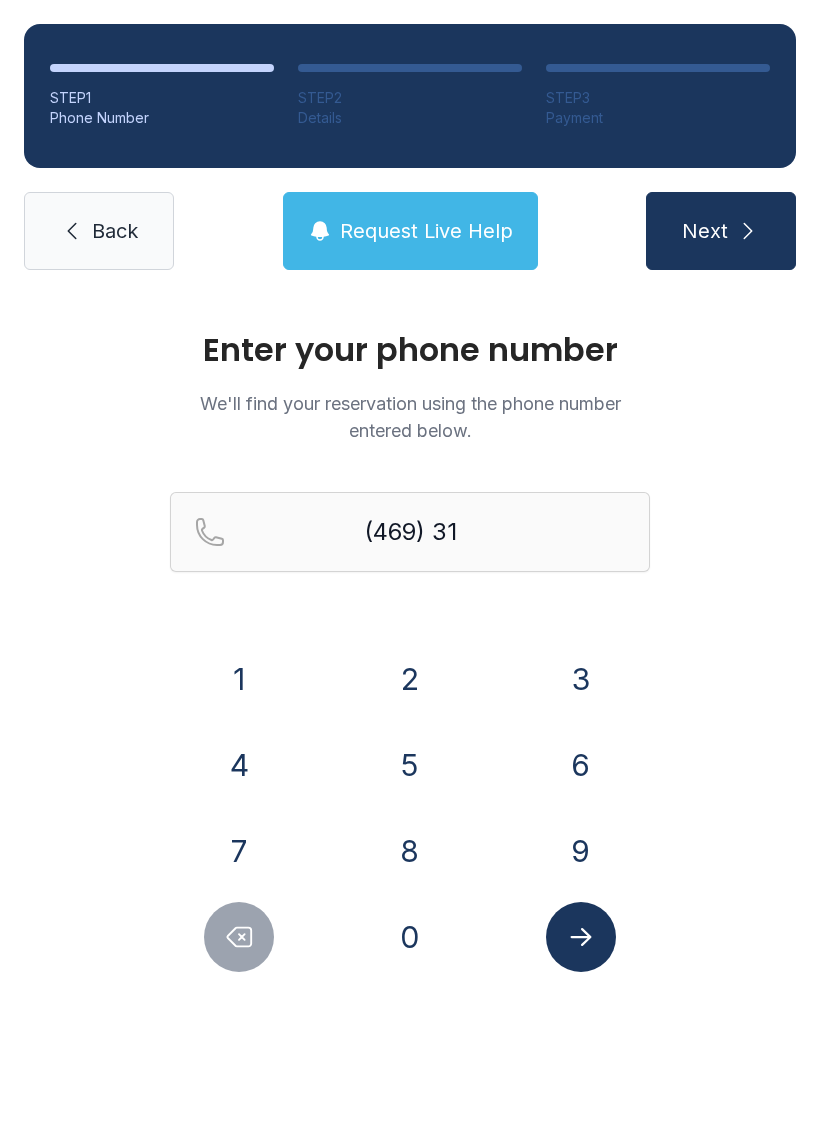 click on "5" at bounding box center [410, 765] 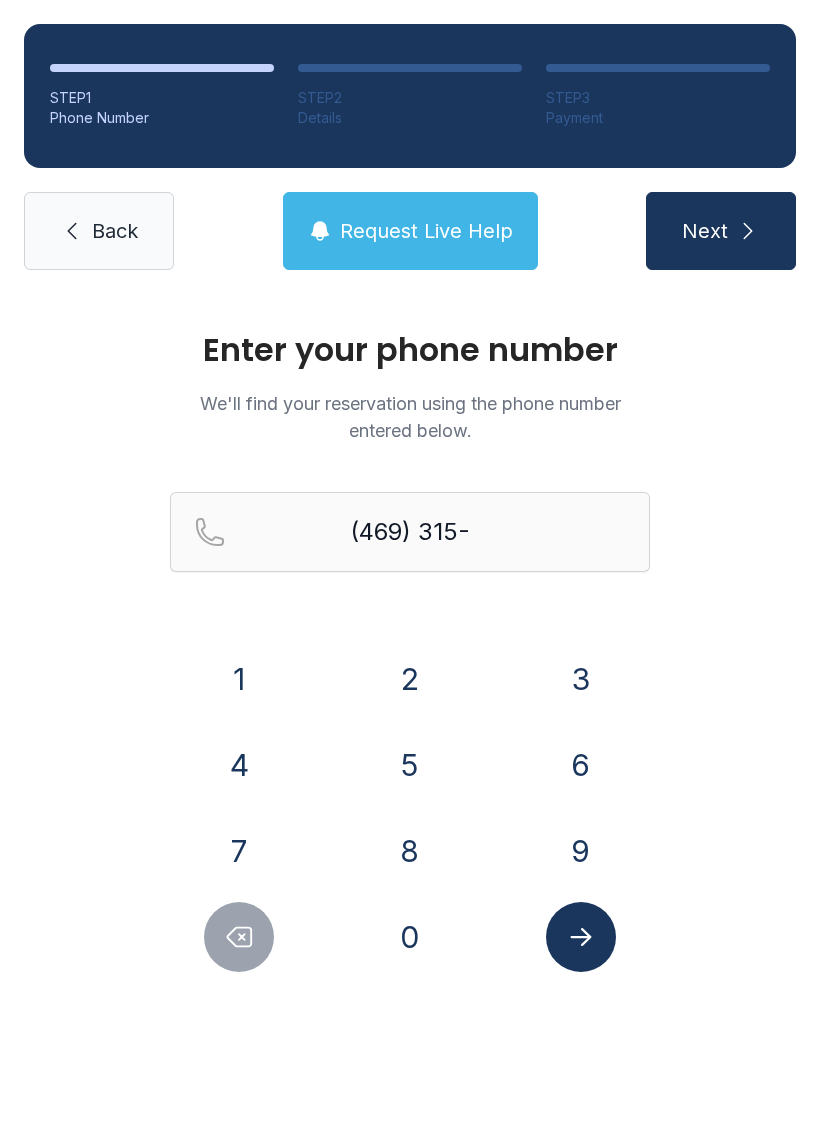 click on "4" at bounding box center [239, 765] 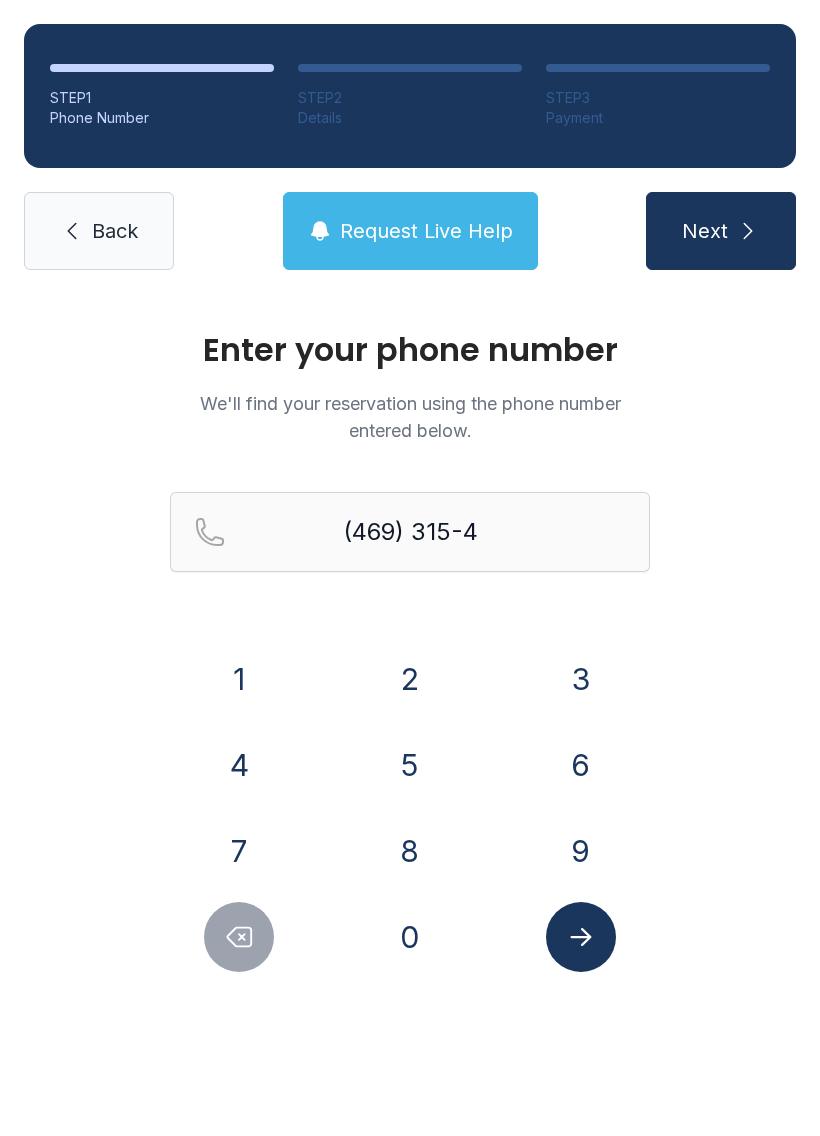 click on "4" at bounding box center [239, 765] 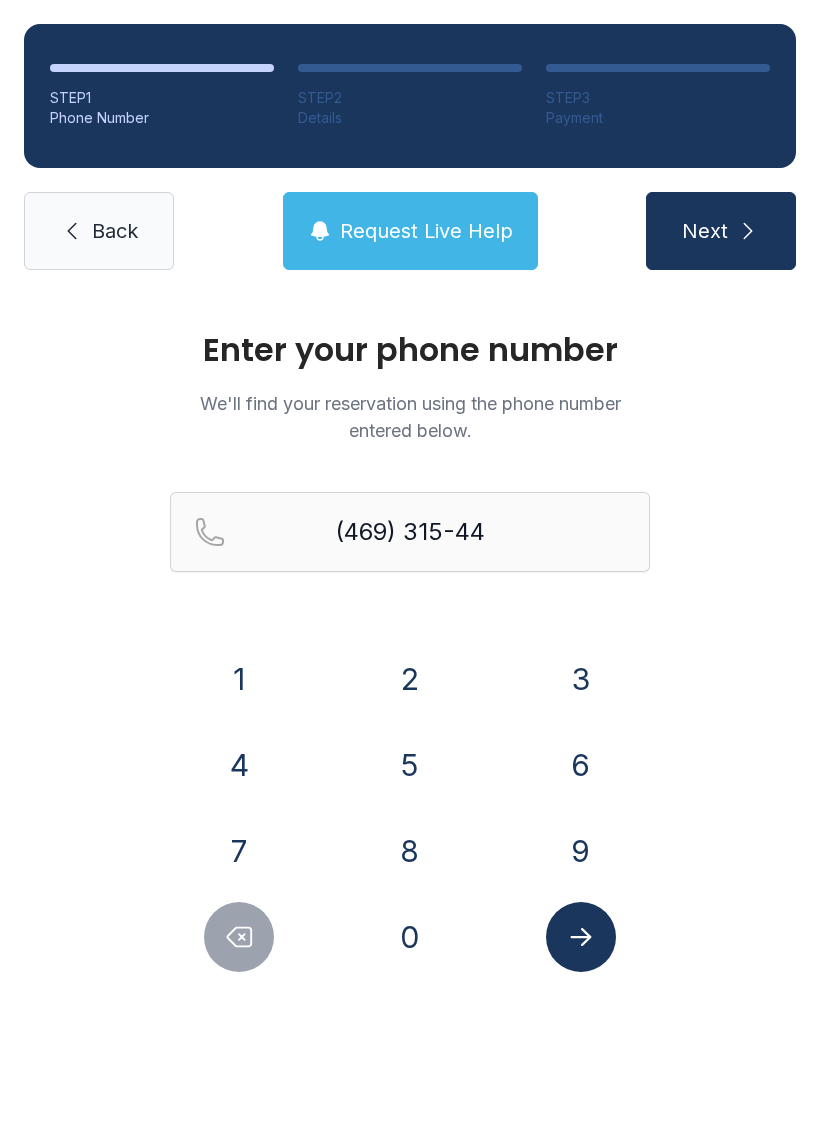 click on "3" at bounding box center [581, 679] 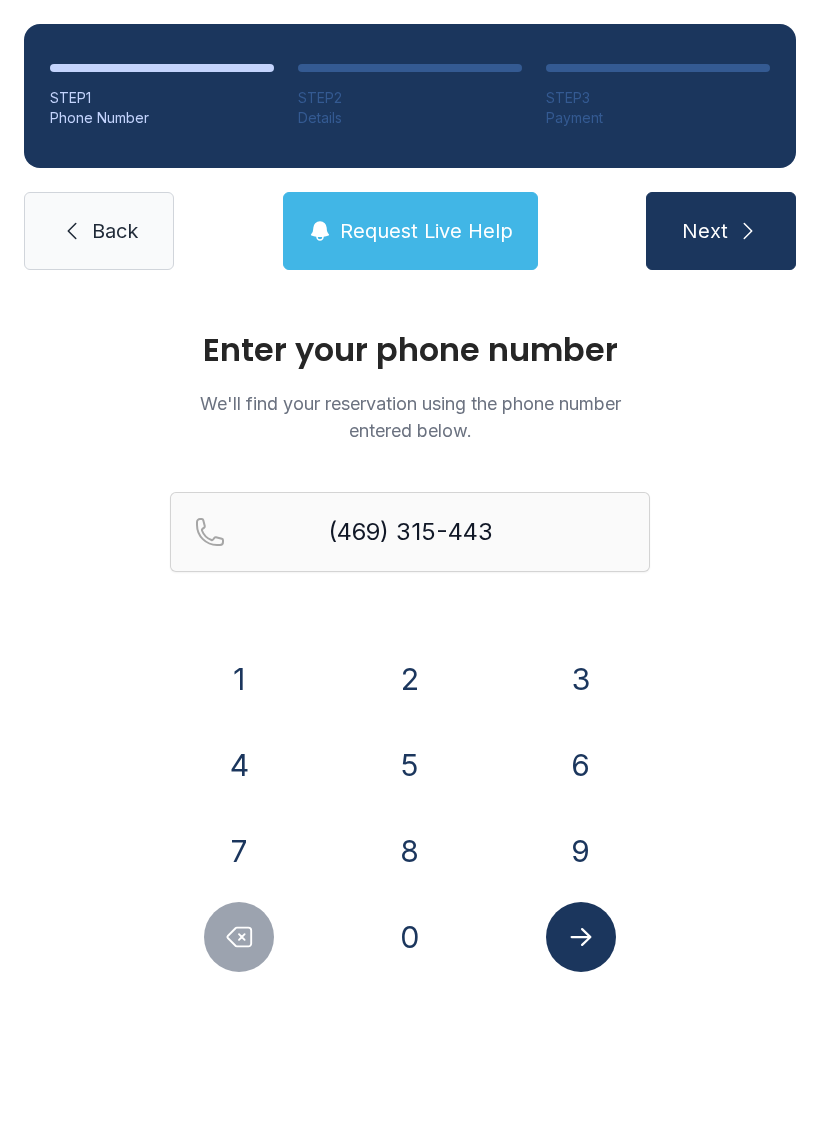 click on "7" at bounding box center (239, 851) 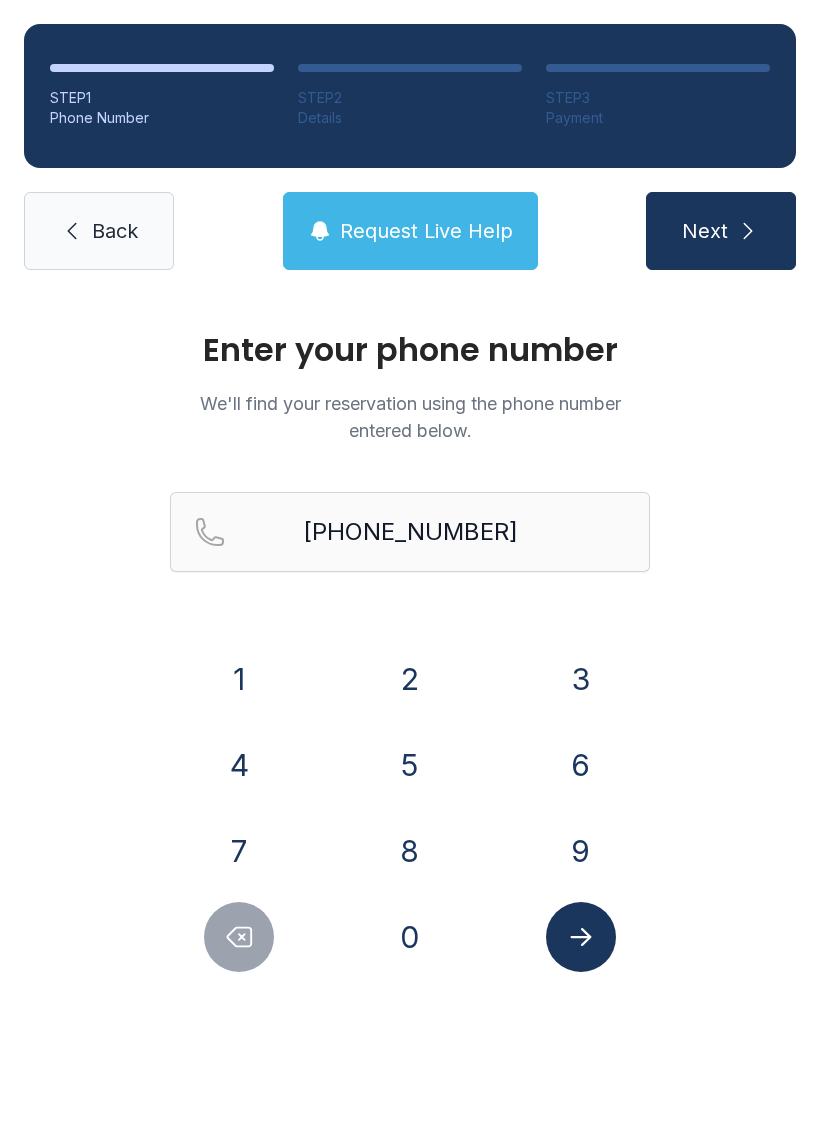 click at bounding box center (581, 937) 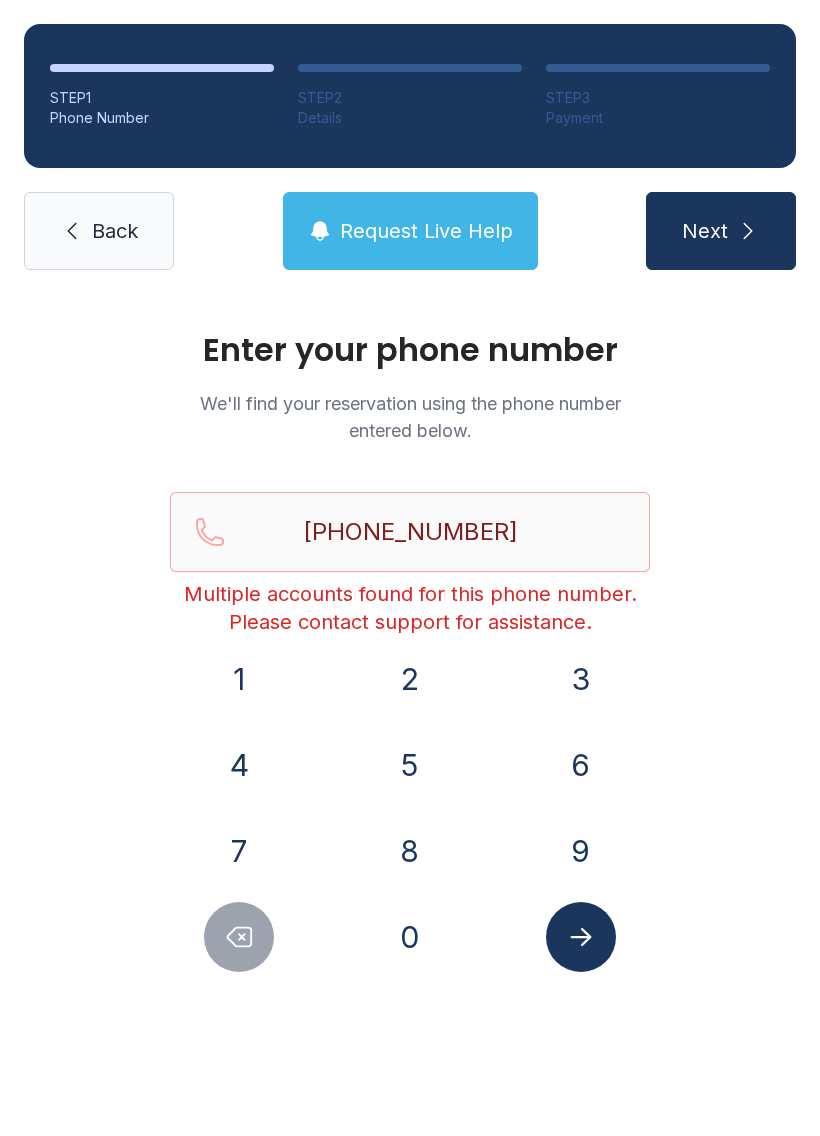 click on "Back" at bounding box center (115, 231) 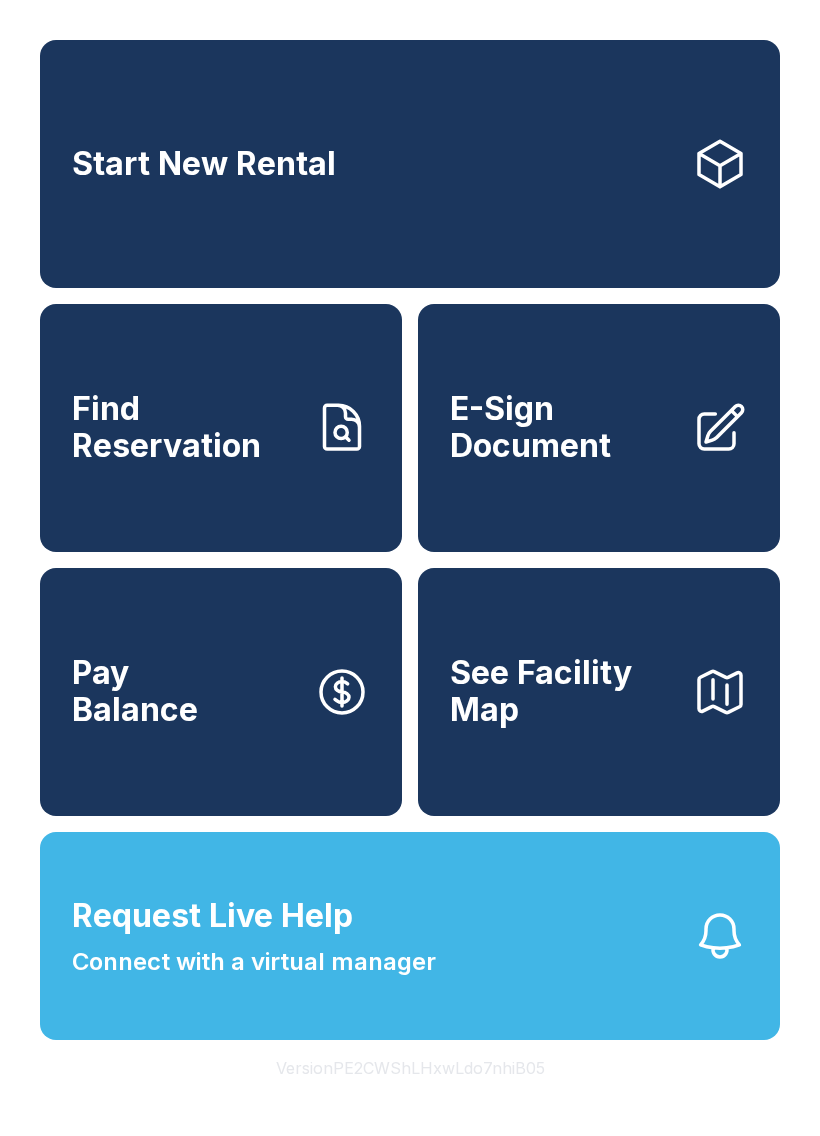 click on "Start New Rental" at bounding box center [410, 164] 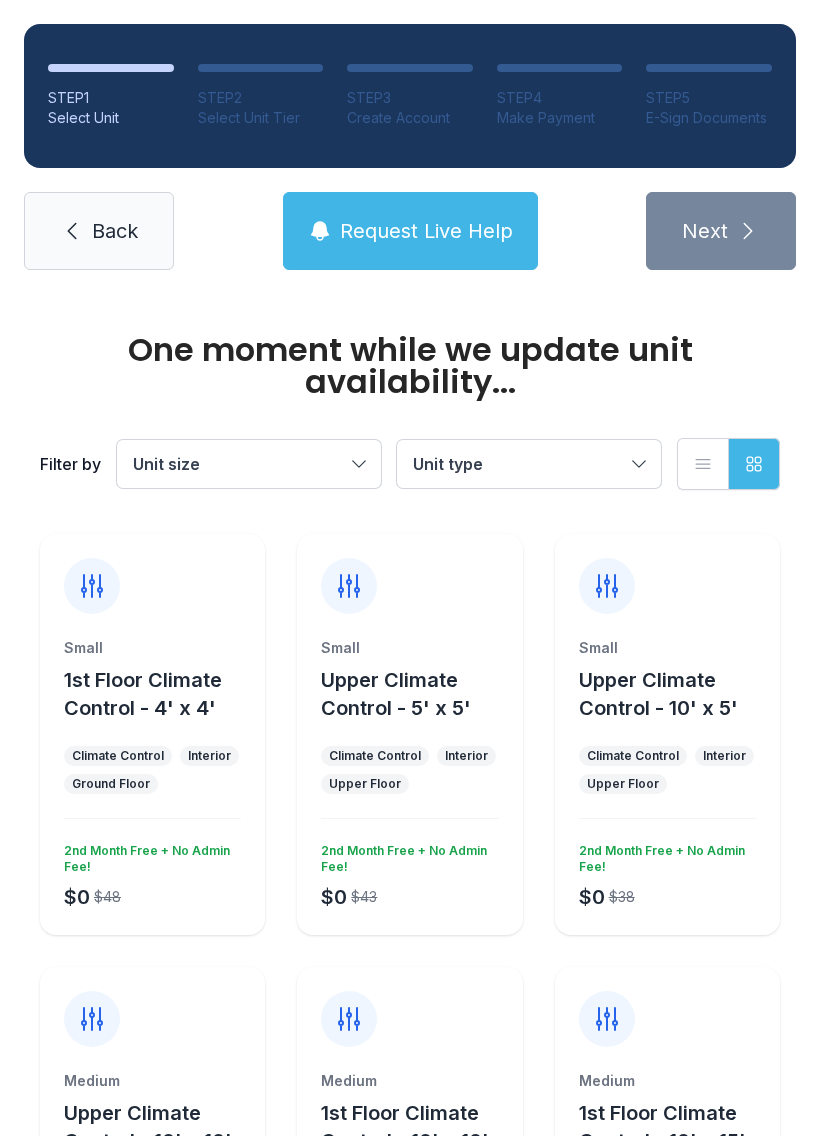 click on "Back" at bounding box center [115, 231] 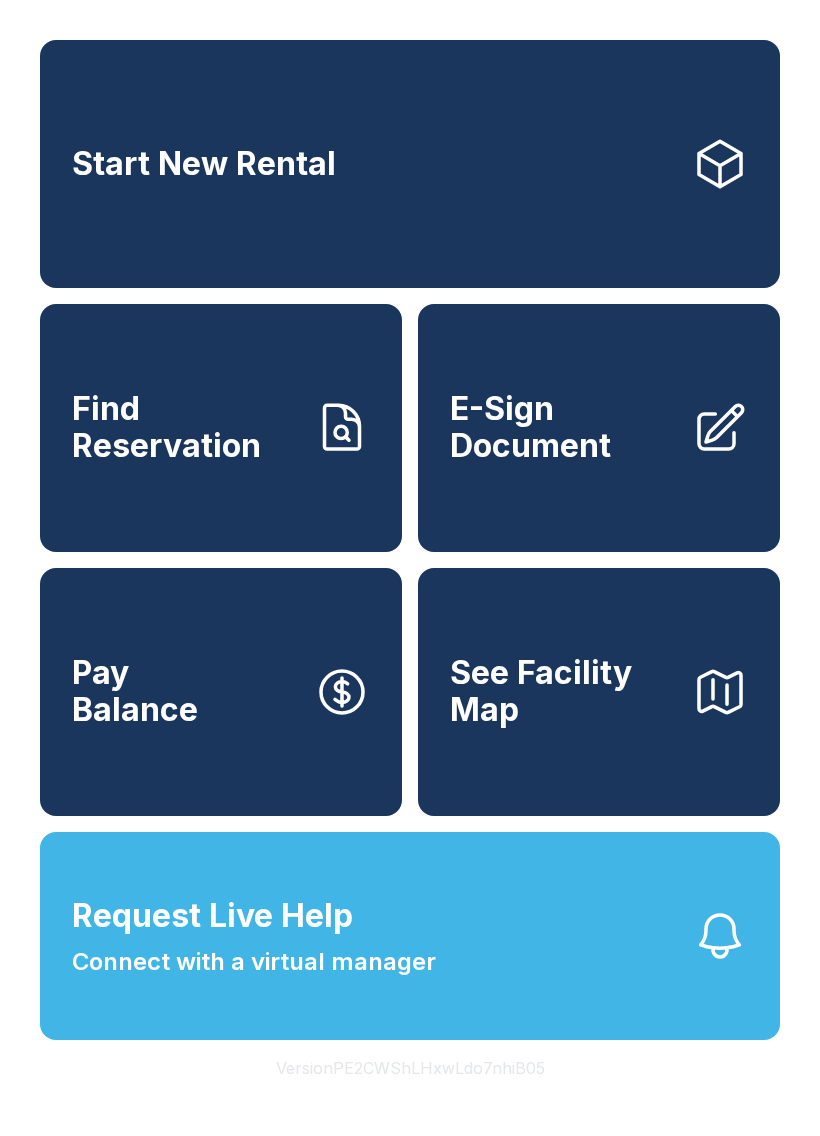 click on "Find Reservation" at bounding box center [185, 427] 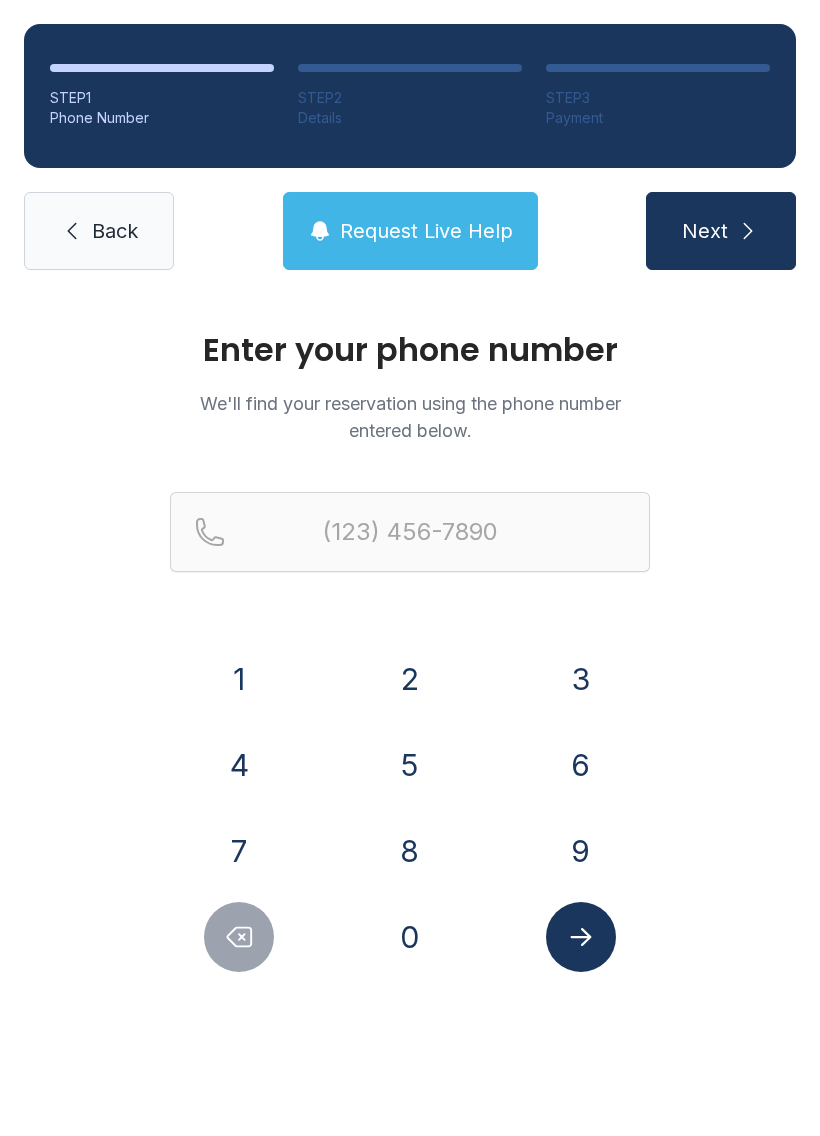 click on "4" at bounding box center [239, 765] 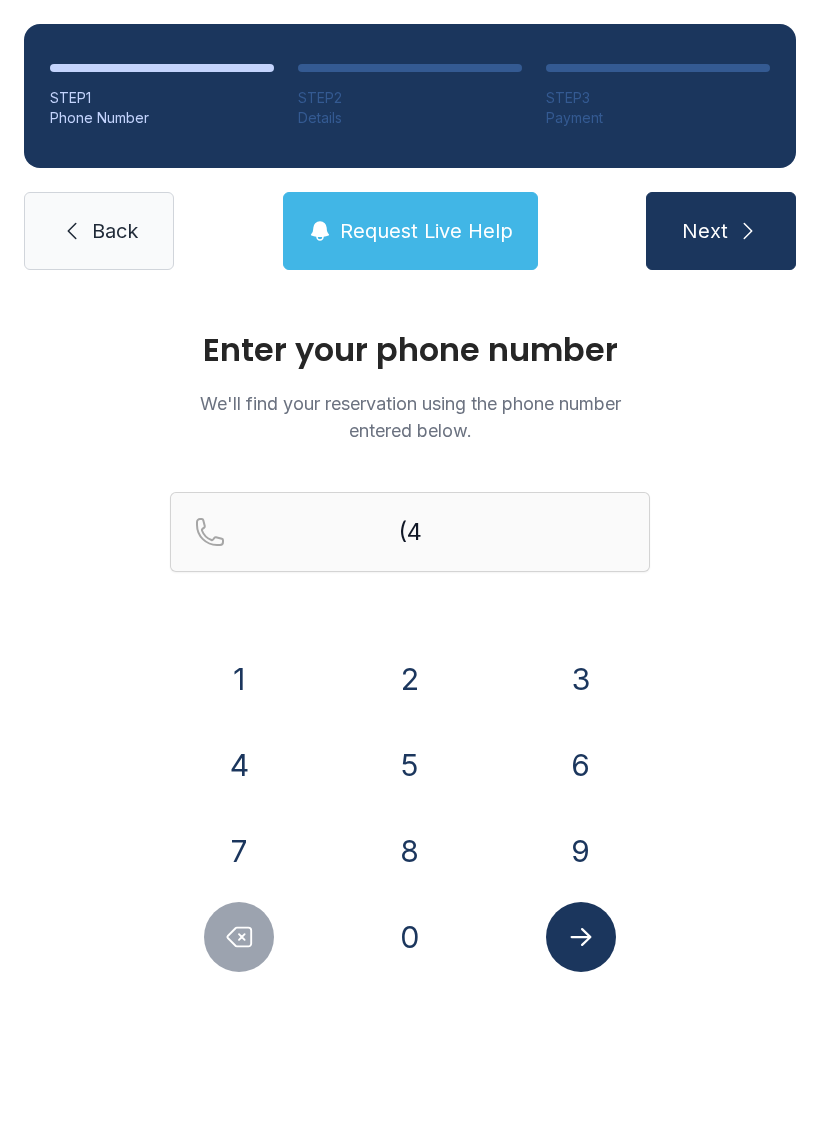 click on "6" at bounding box center (581, 765) 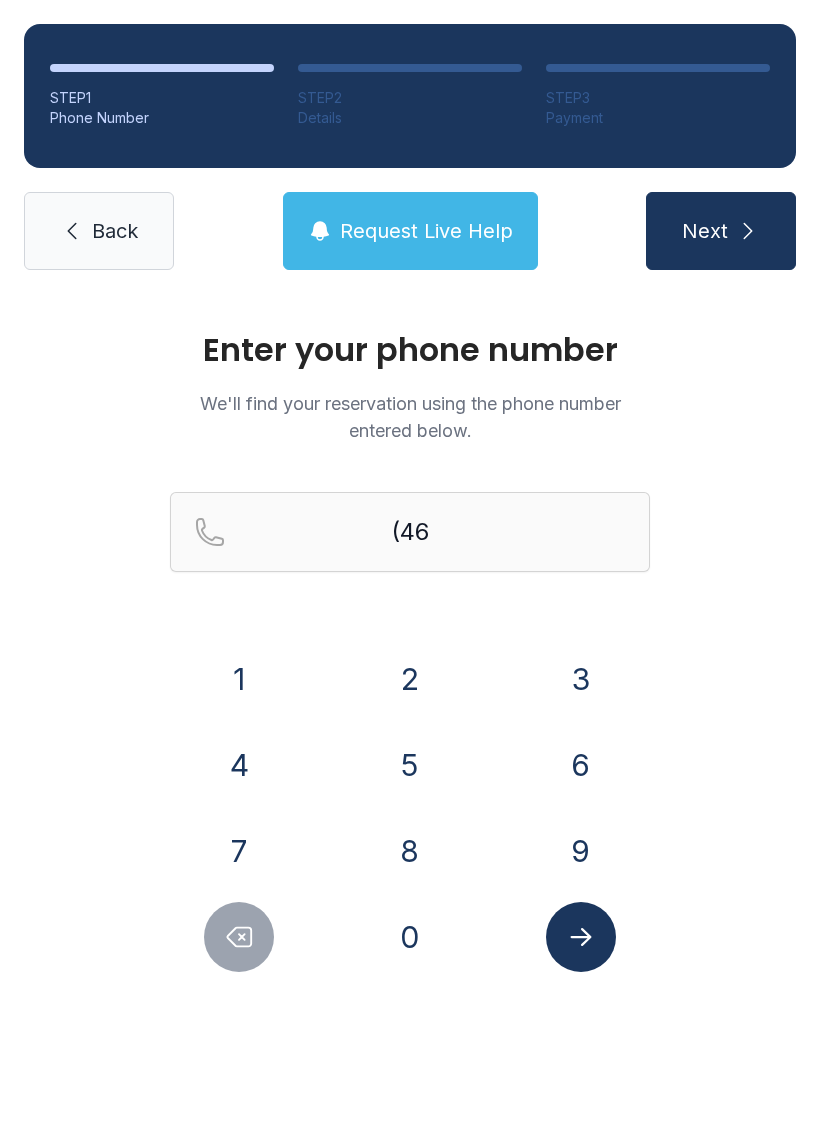 click on "9" at bounding box center (581, 851) 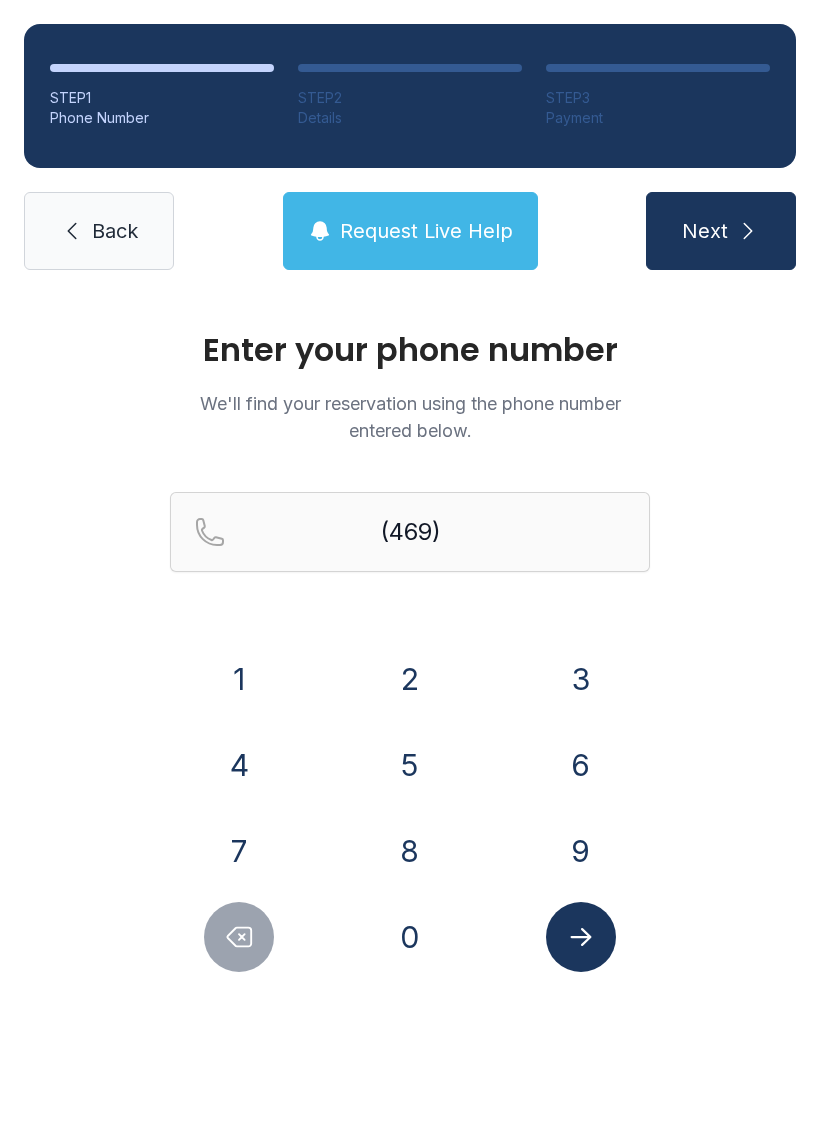 click on "3" at bounding box center (581, 679) 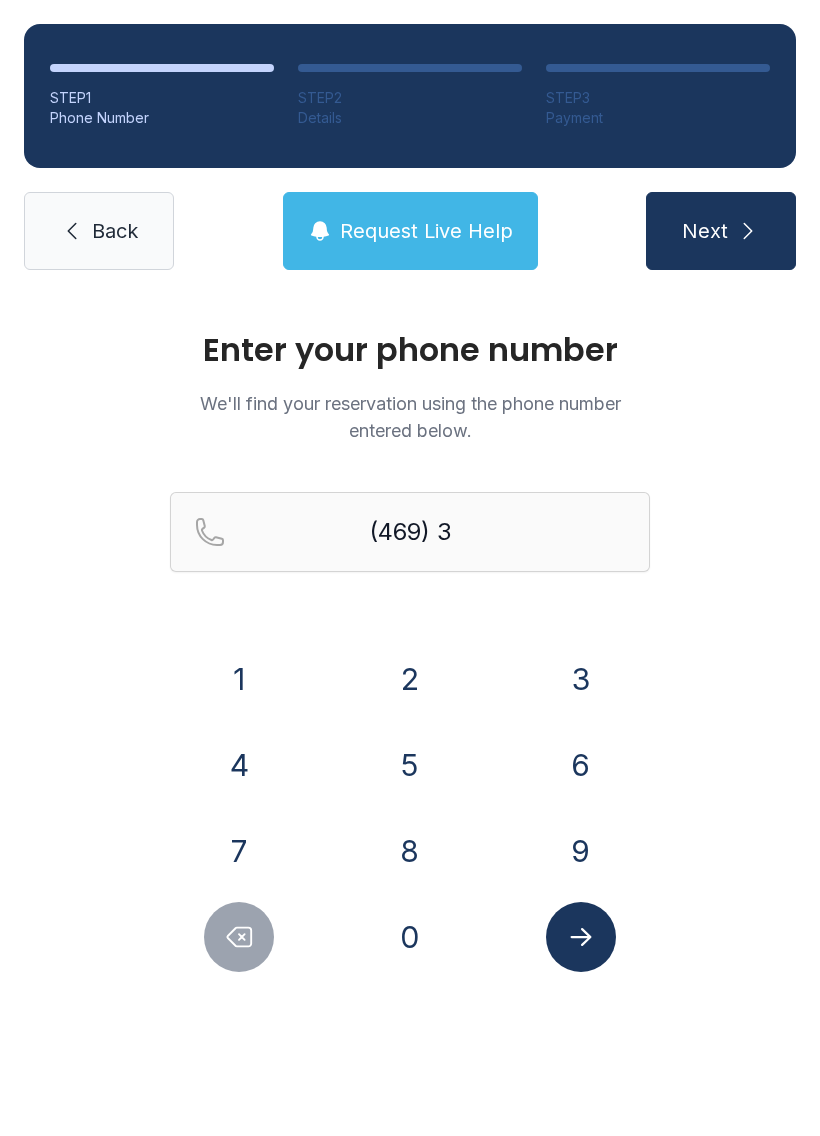 click on "1" at bounding box center (239, 679) 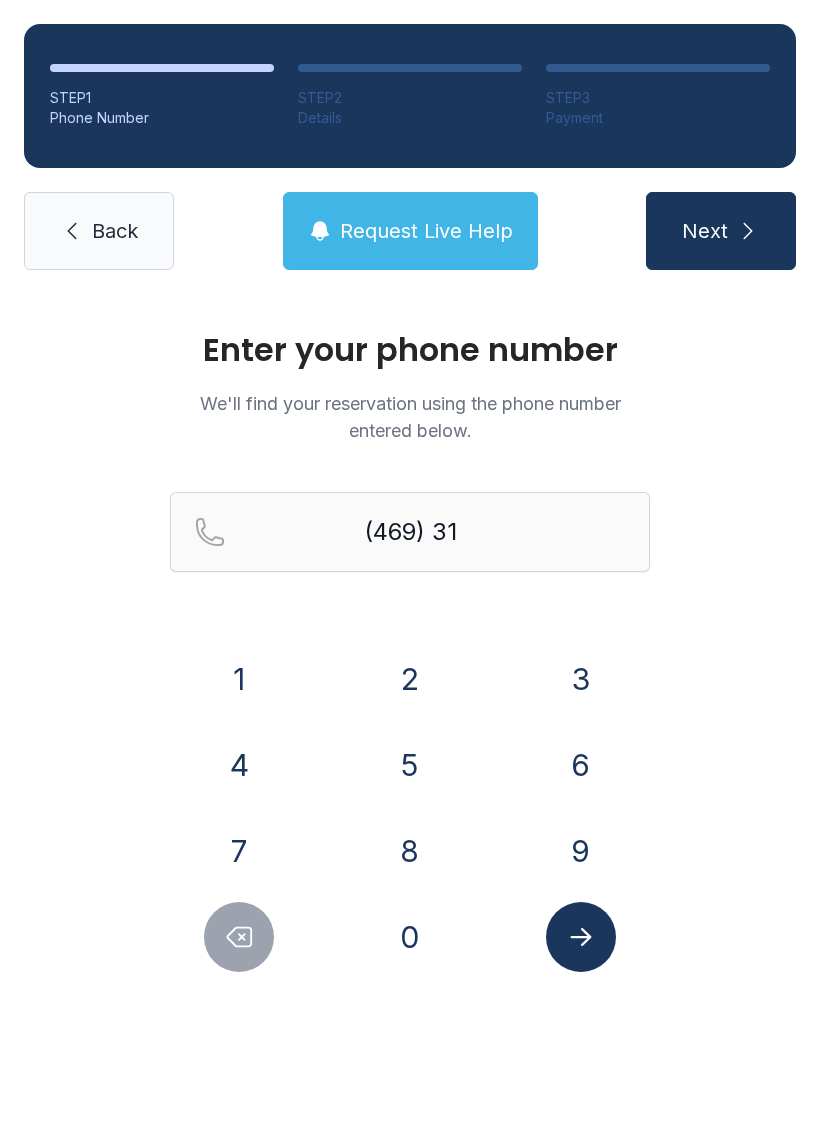 click on "5" at bounding box center [410, 765] 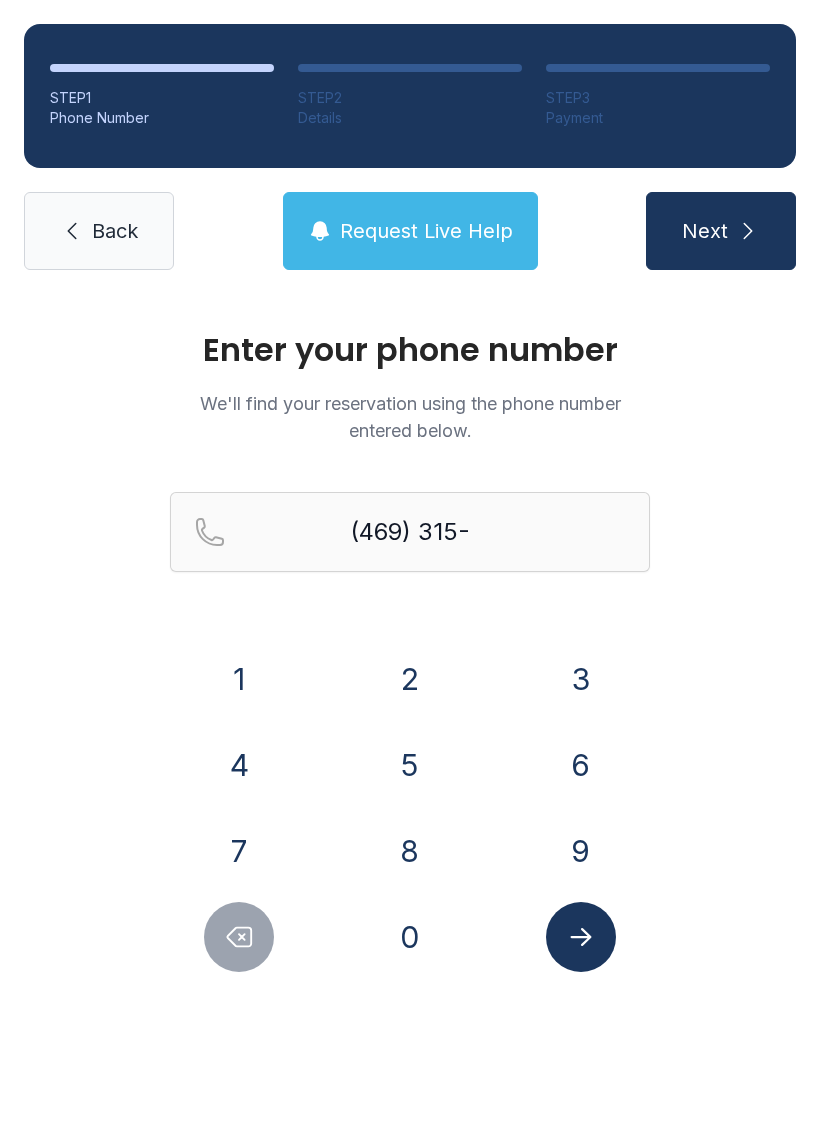 click on "4" at bounding box center (239, 765) 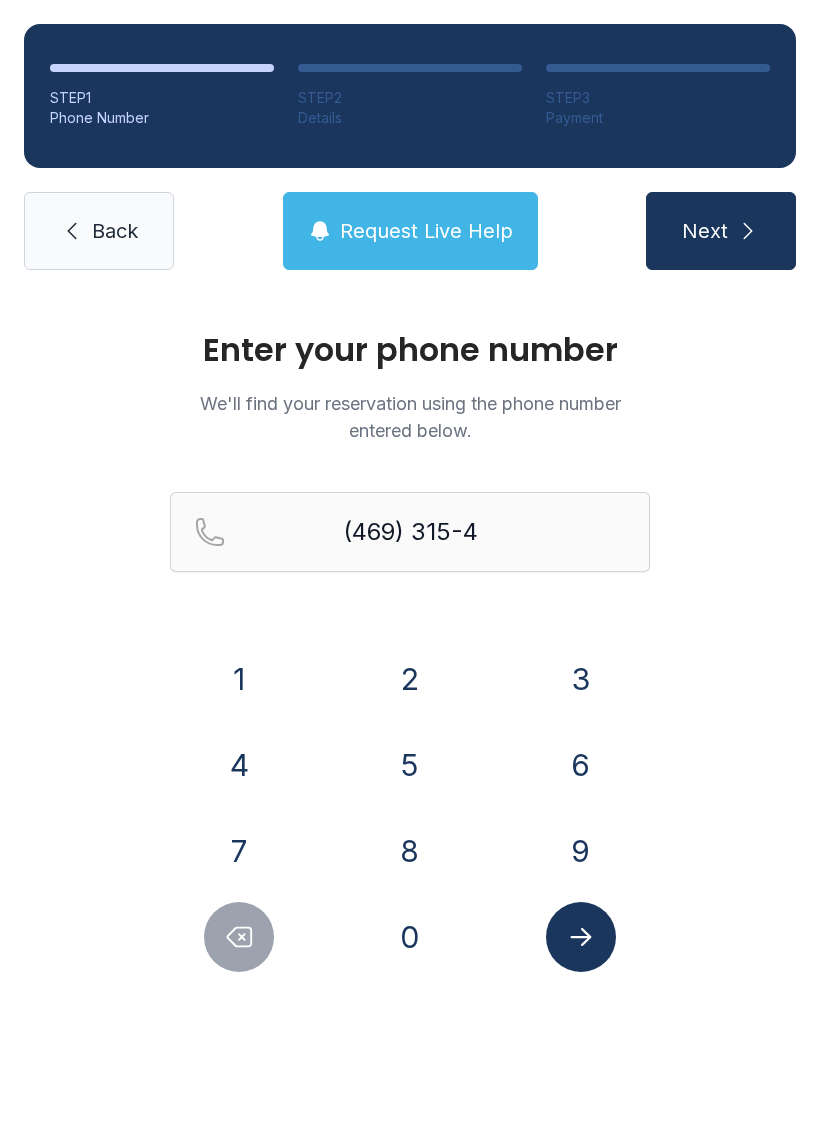 click on "4" at bounding box center (239, 765) 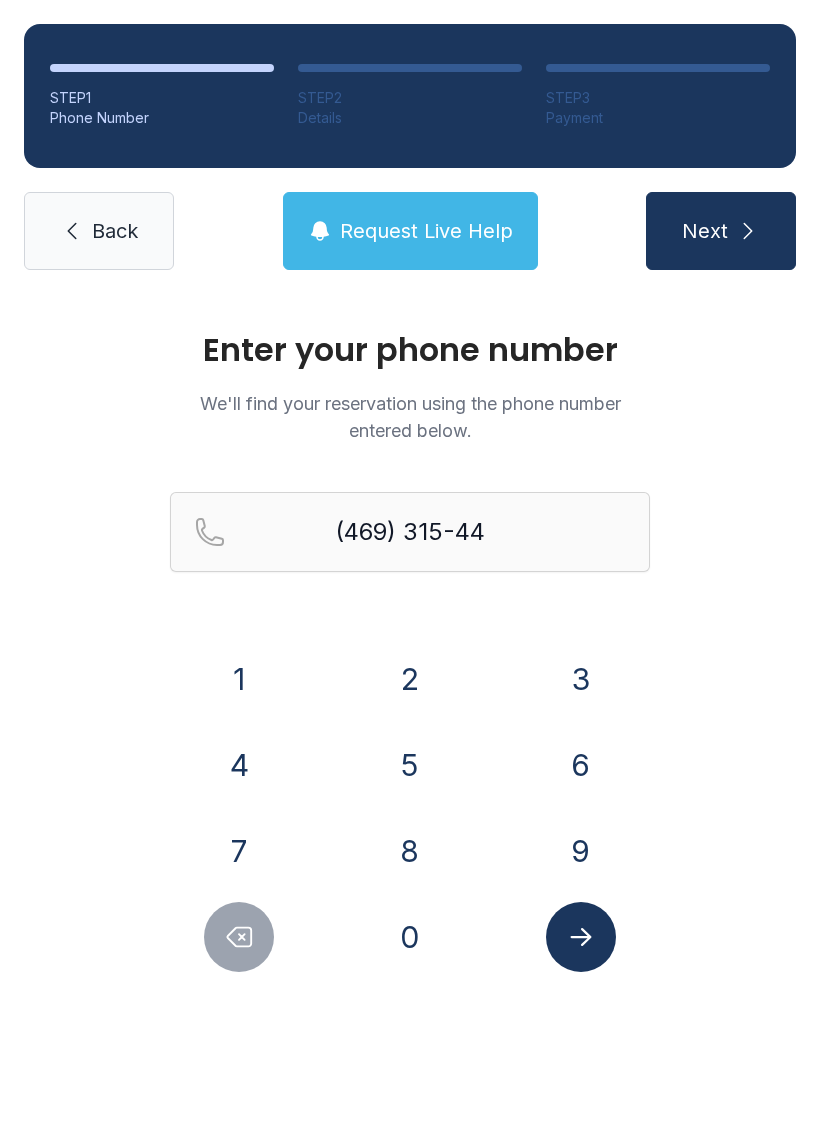 click on "3" at bounding box center [581, 679] 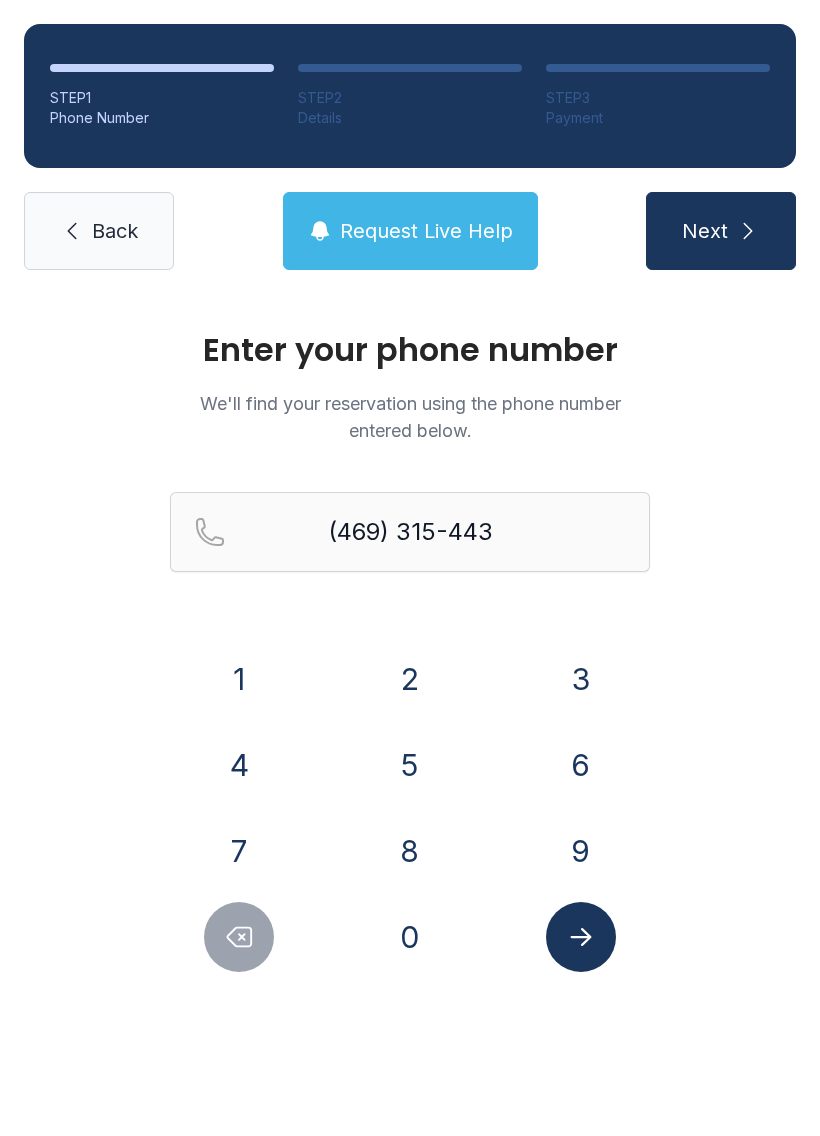 click on "7" at bounding box center [239, 851] 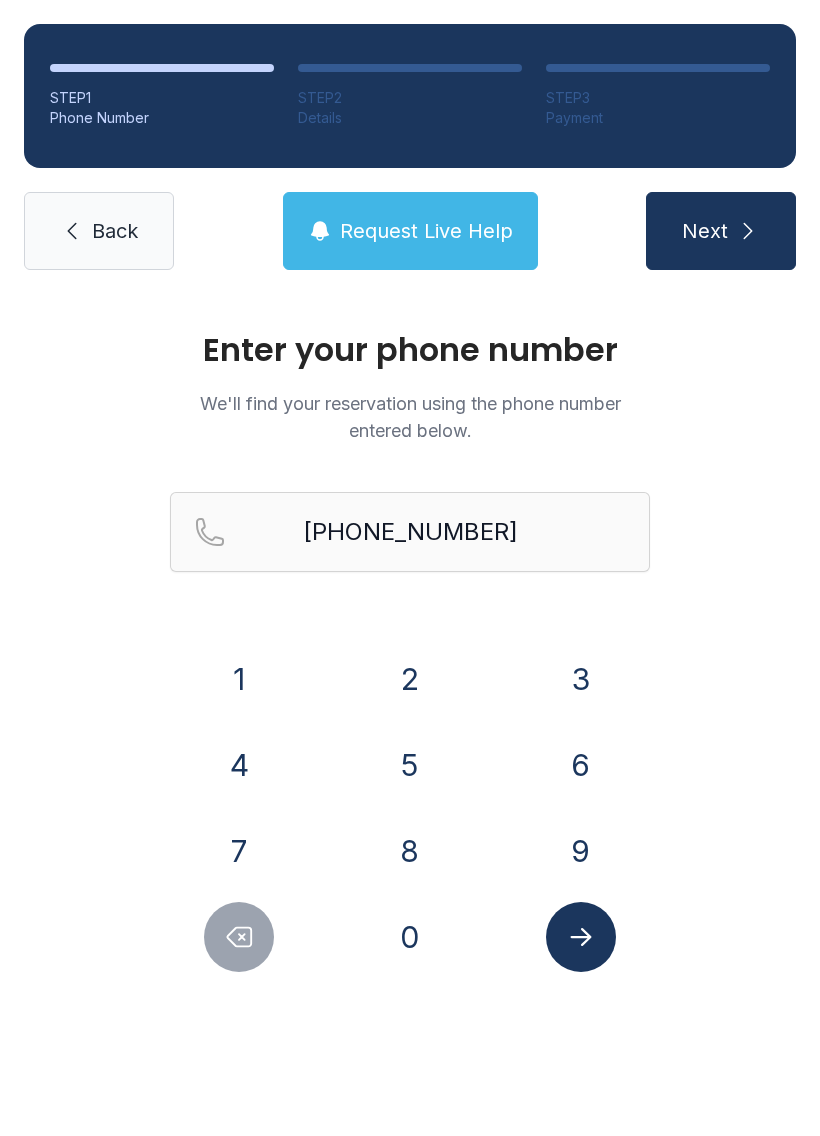click at bounding box center (581, 937) 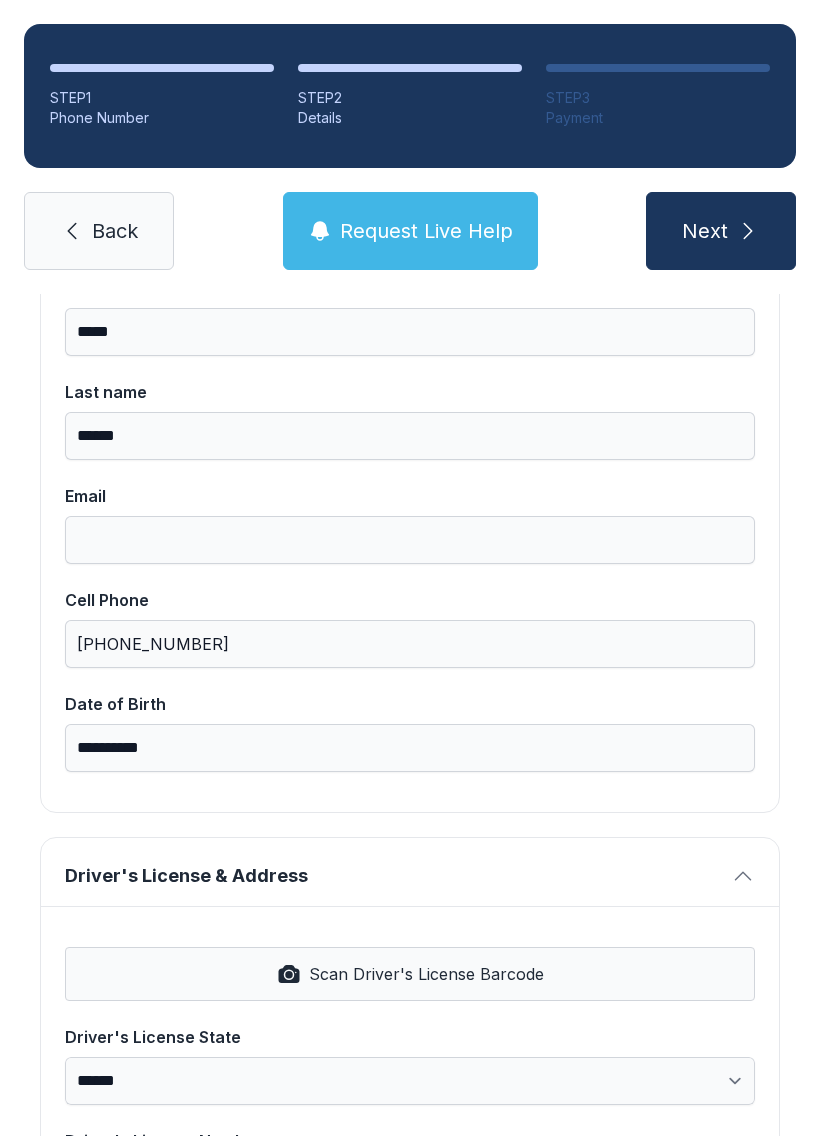 scroll, scrollTop: 259, scrollLeft: 0, axis: vertical 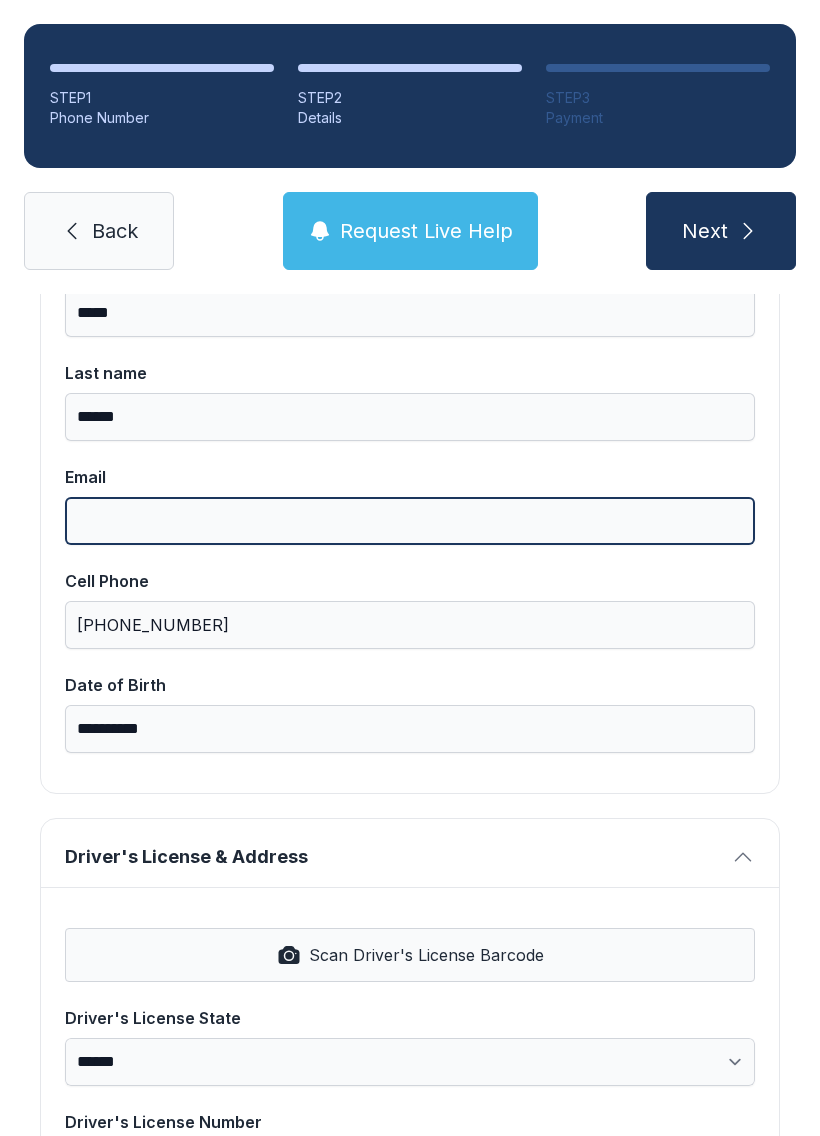 click on "Email" at bounding box center (410, 521) 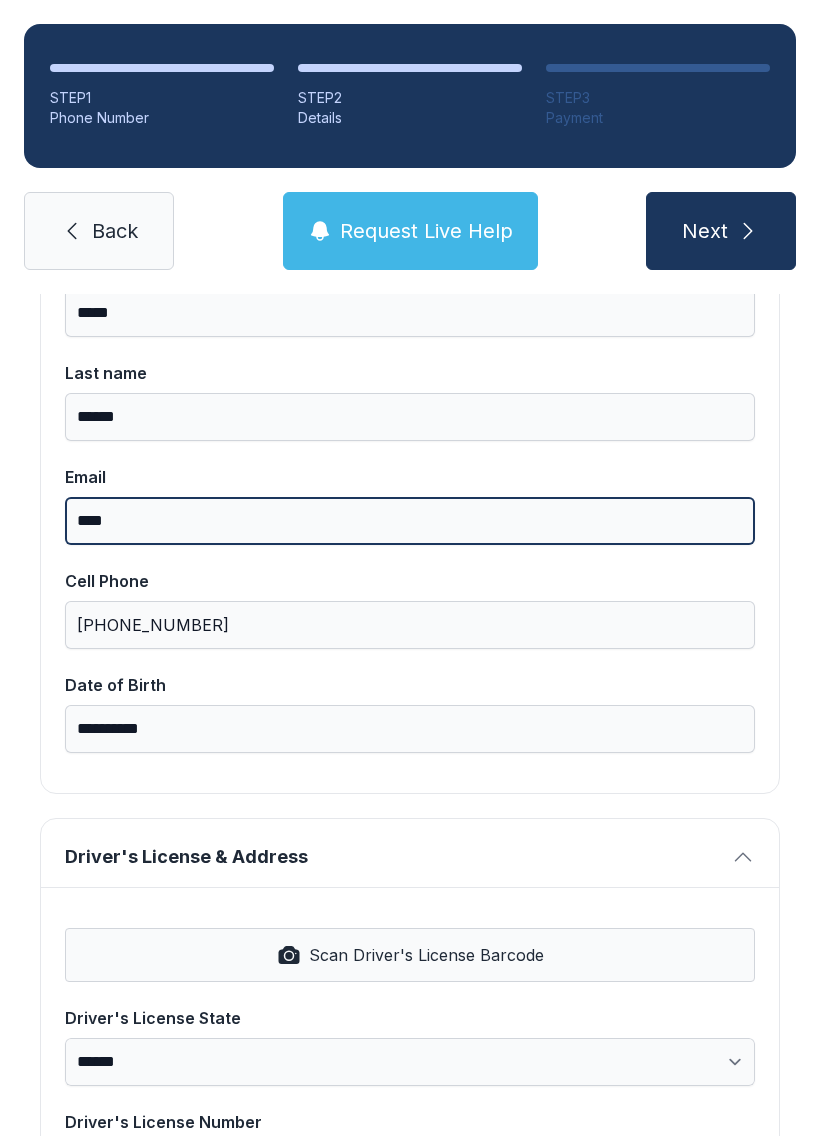 click on "****" at bounding box center [410, 521] 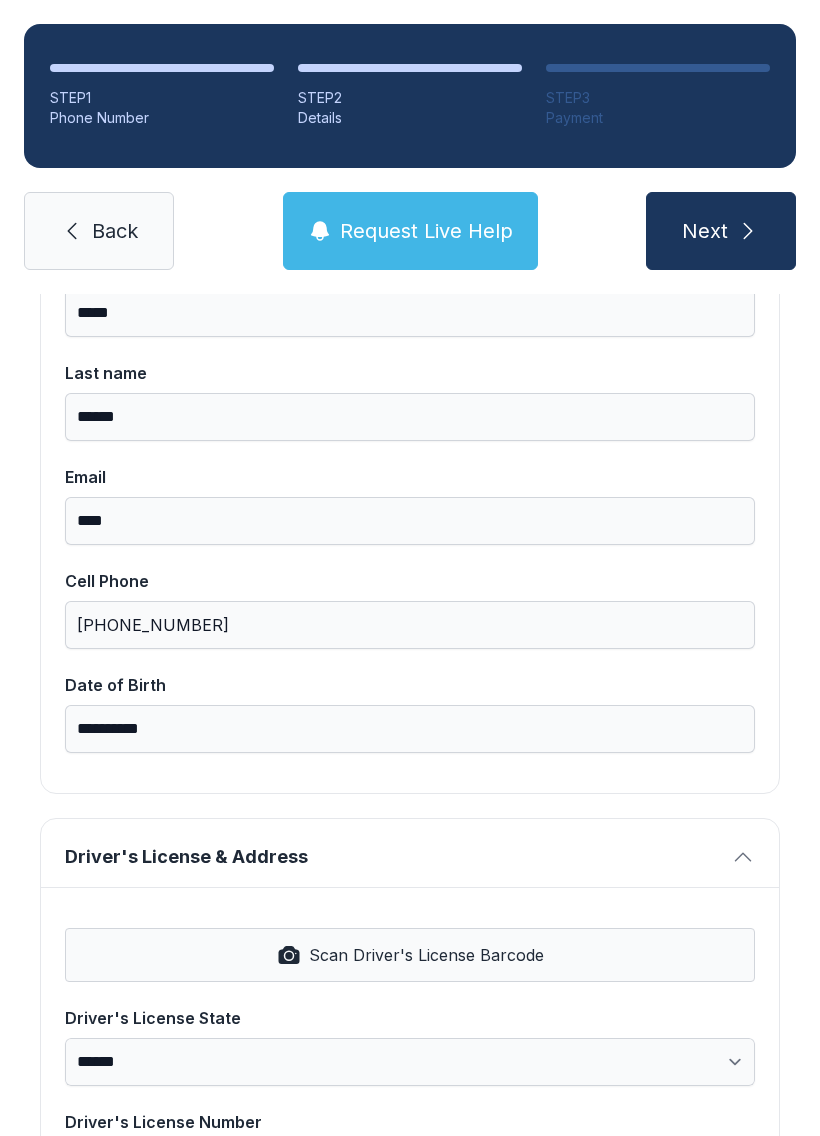 click on "[PHONE_NUMBER]" at bounding box center [410, 625] 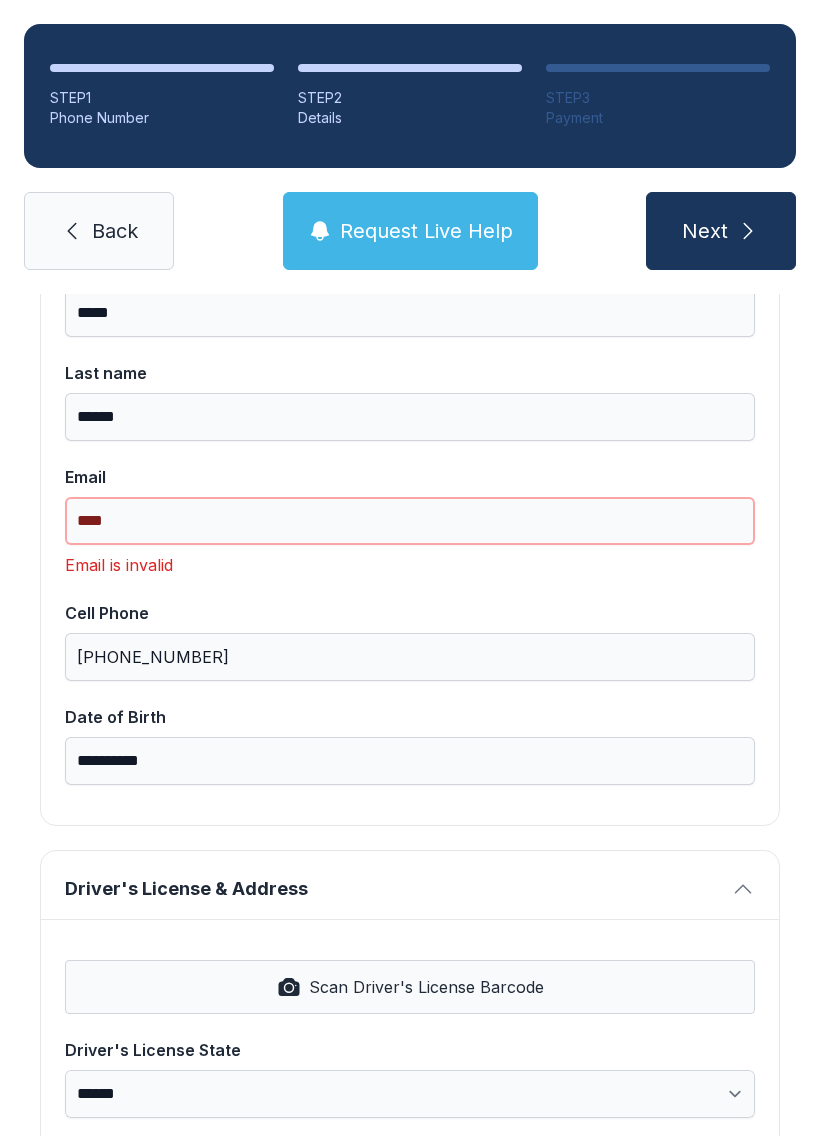 click on "****" at bounding box center [410, 521] 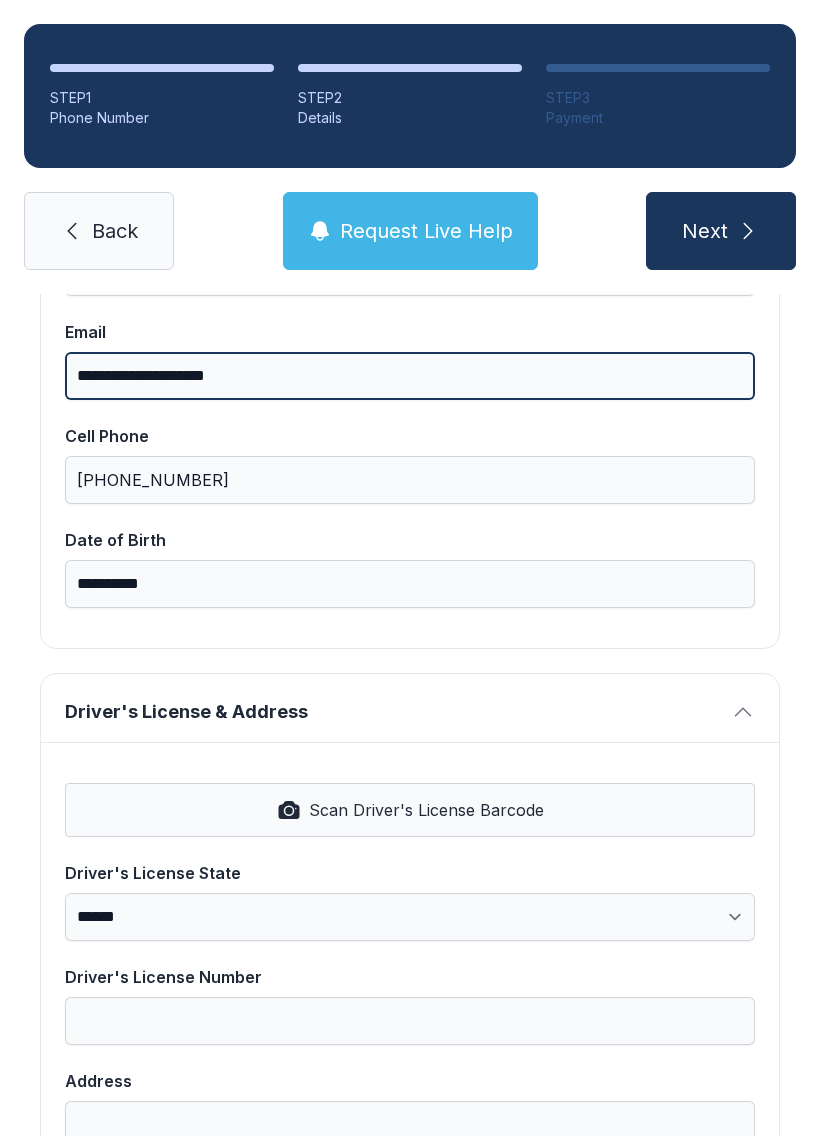 scroll, scrollTop: 426, scrollLeft: 0, axis: vertical 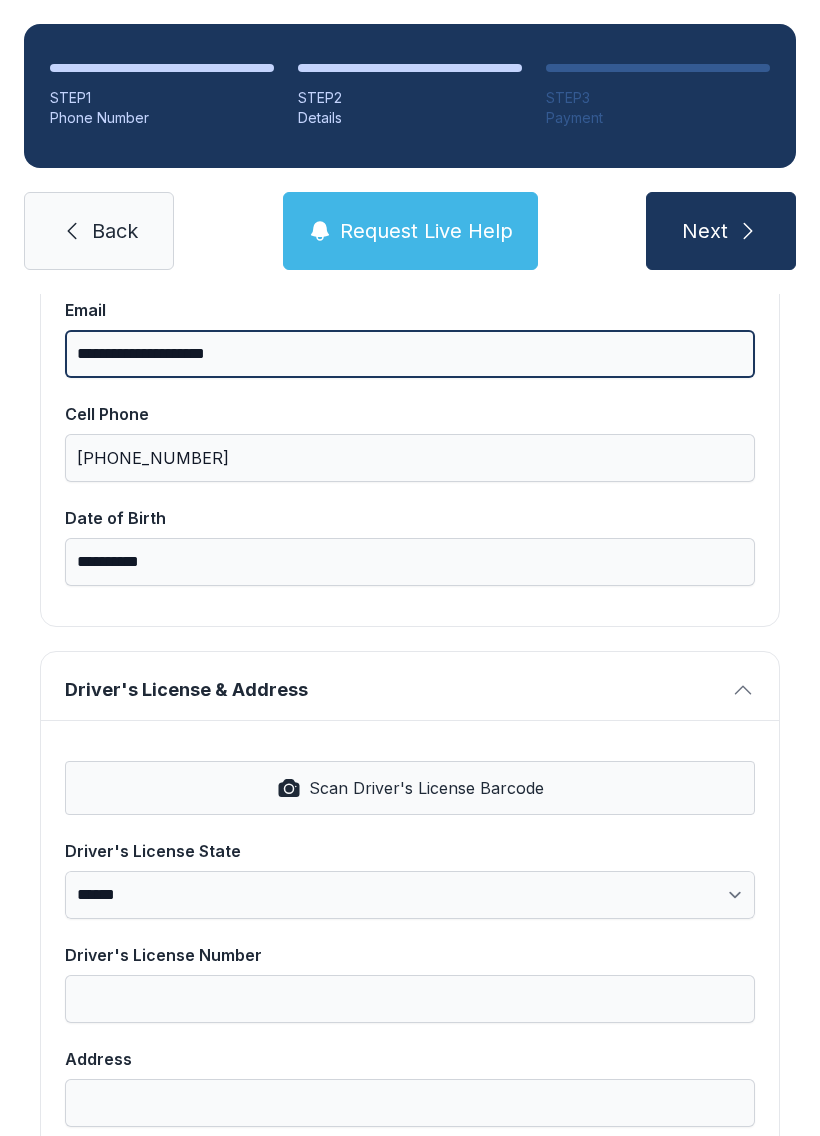 type on "**********" 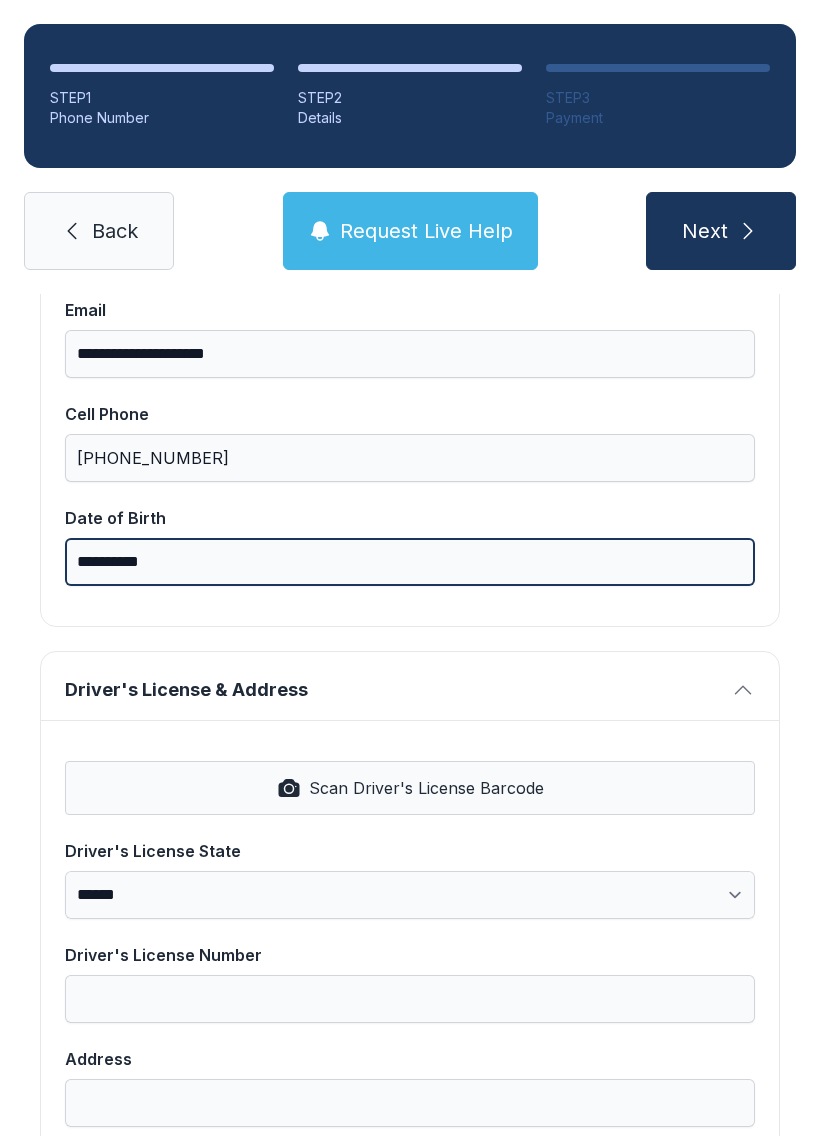 click on "**********" at bounding box center [410, 562] 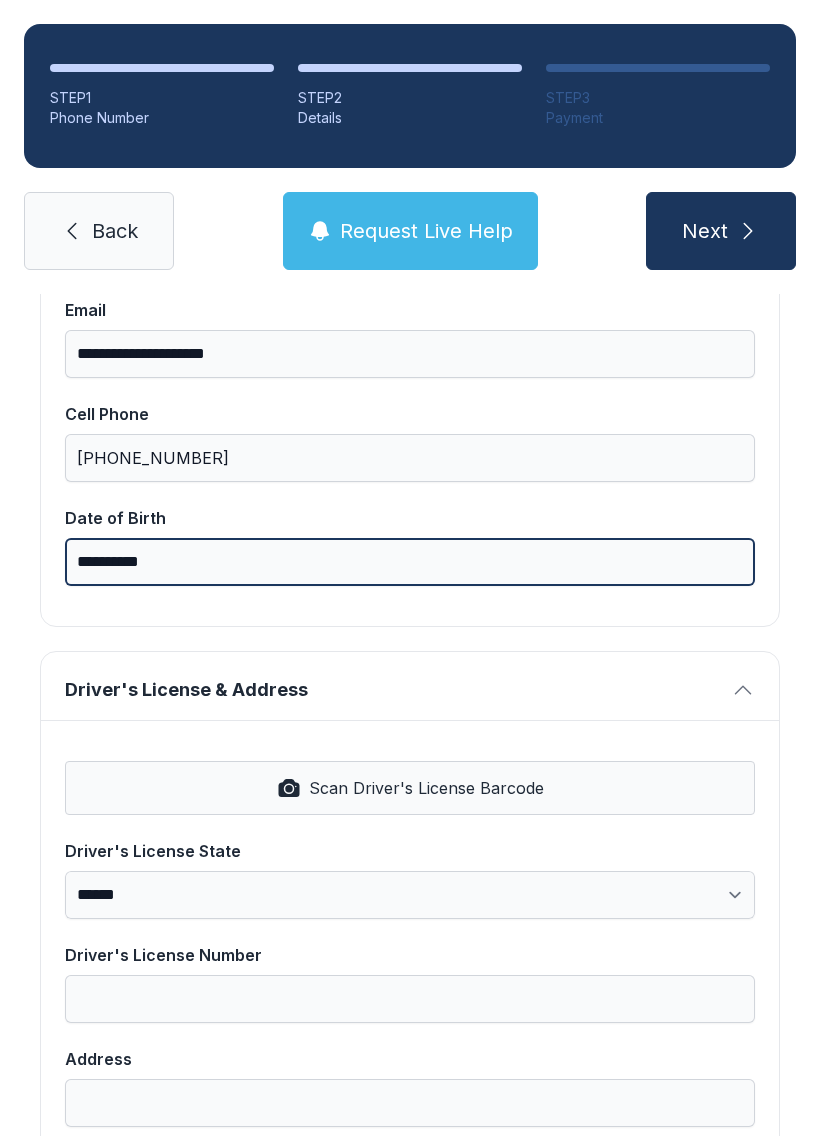 click on "**********" at bounding box center [410, 562] 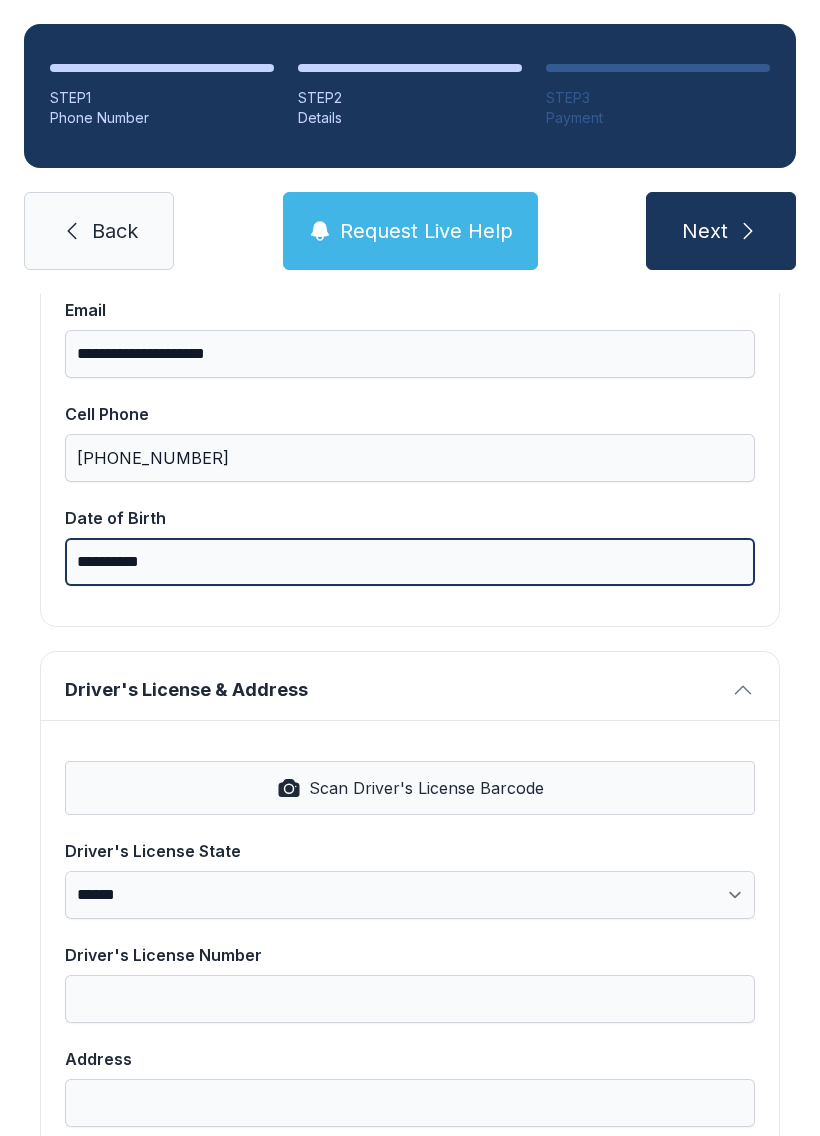 click on "**********" at bounding box center [410, 562] 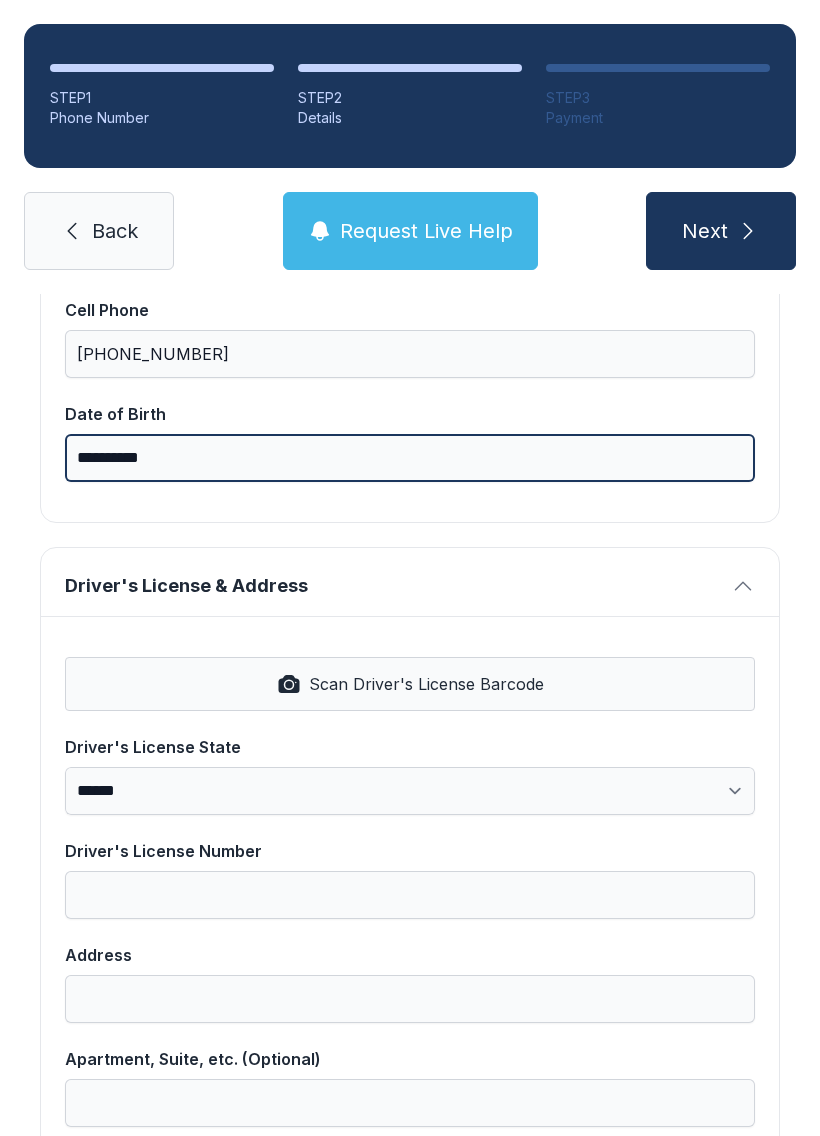 scroll, scrollTop: 537, scrollLeft: 0, axis: vertical 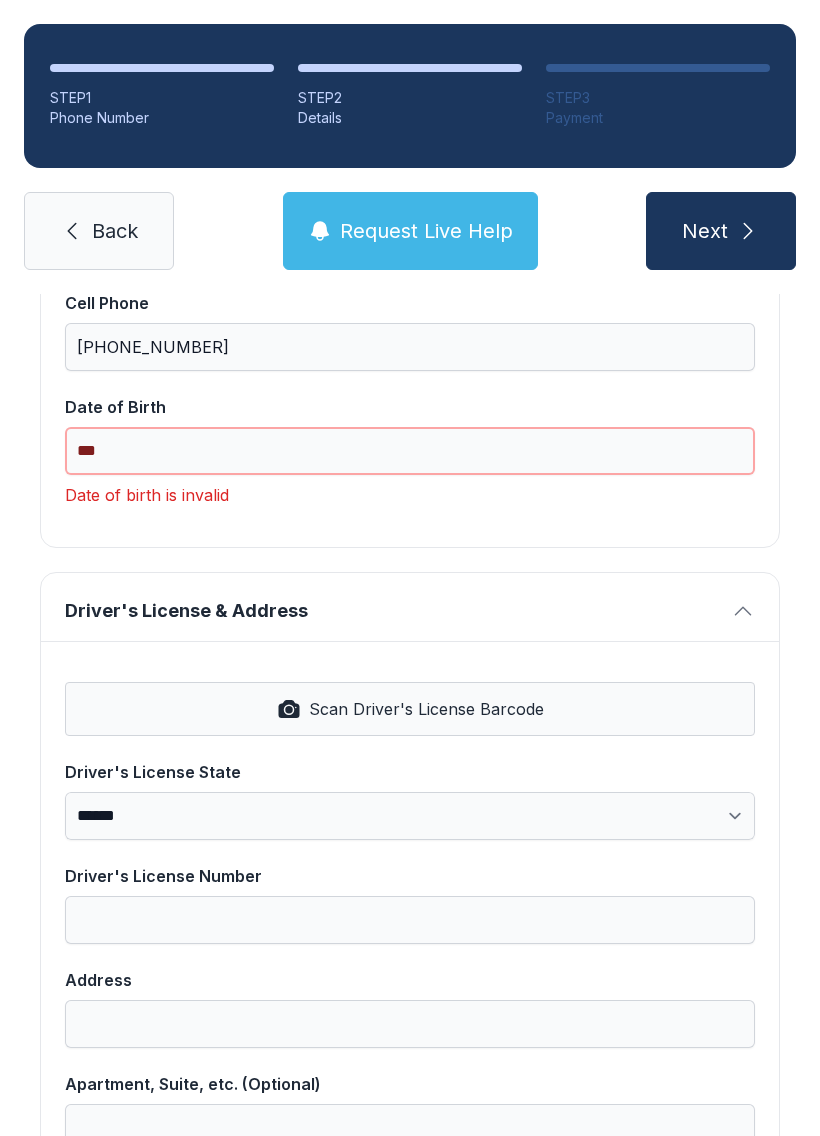 type on "*" 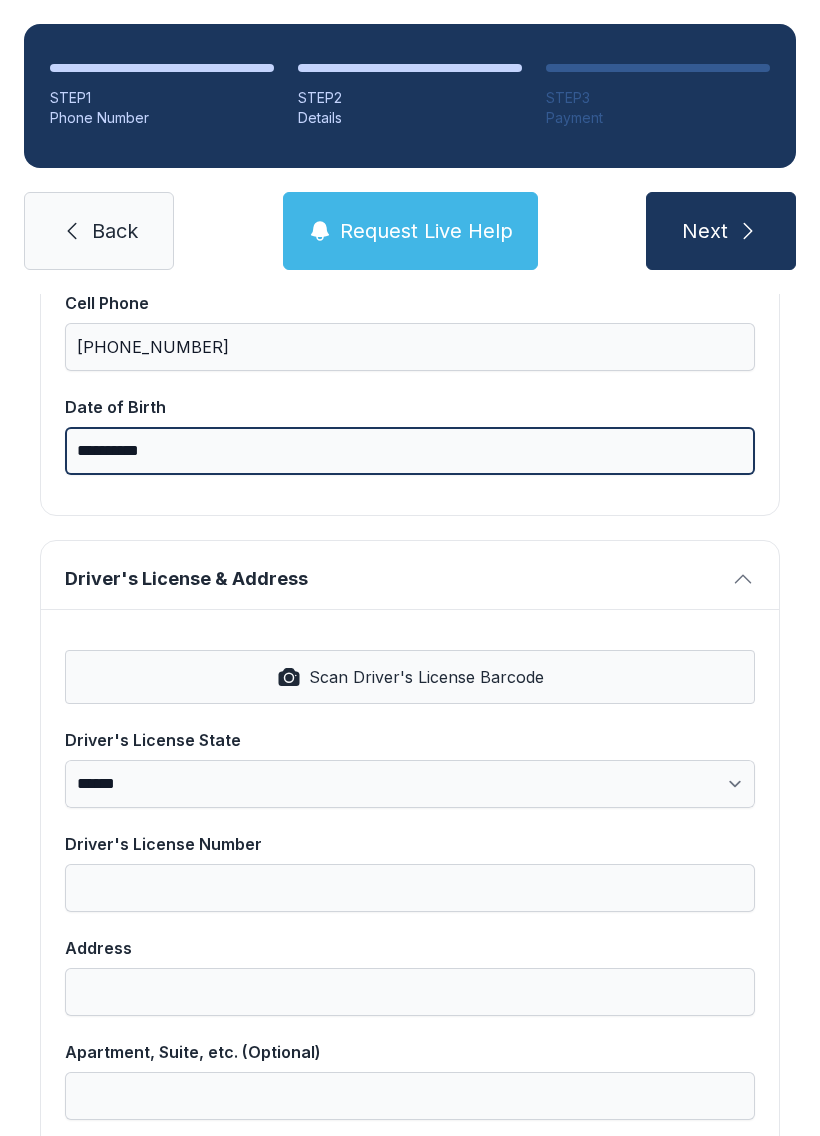 type on "**********" 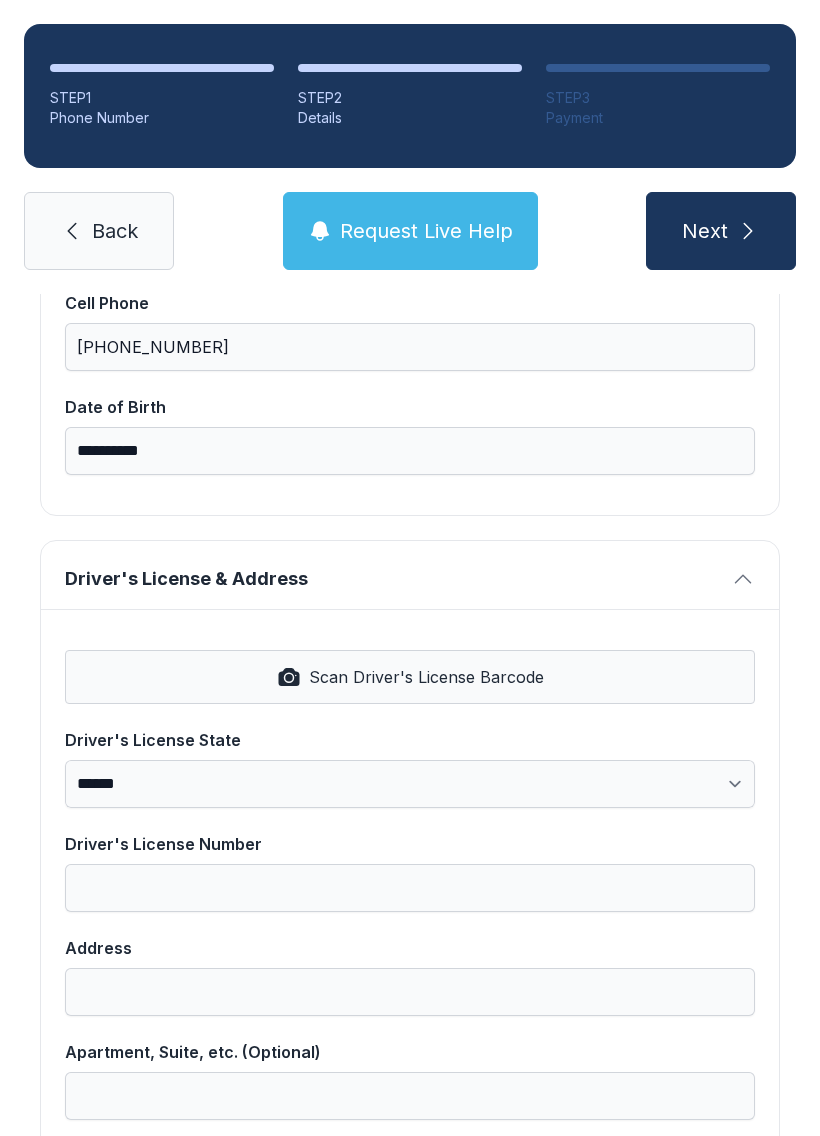 click on "Scan Driver's License Barcode" at bounding box center [410, 677] 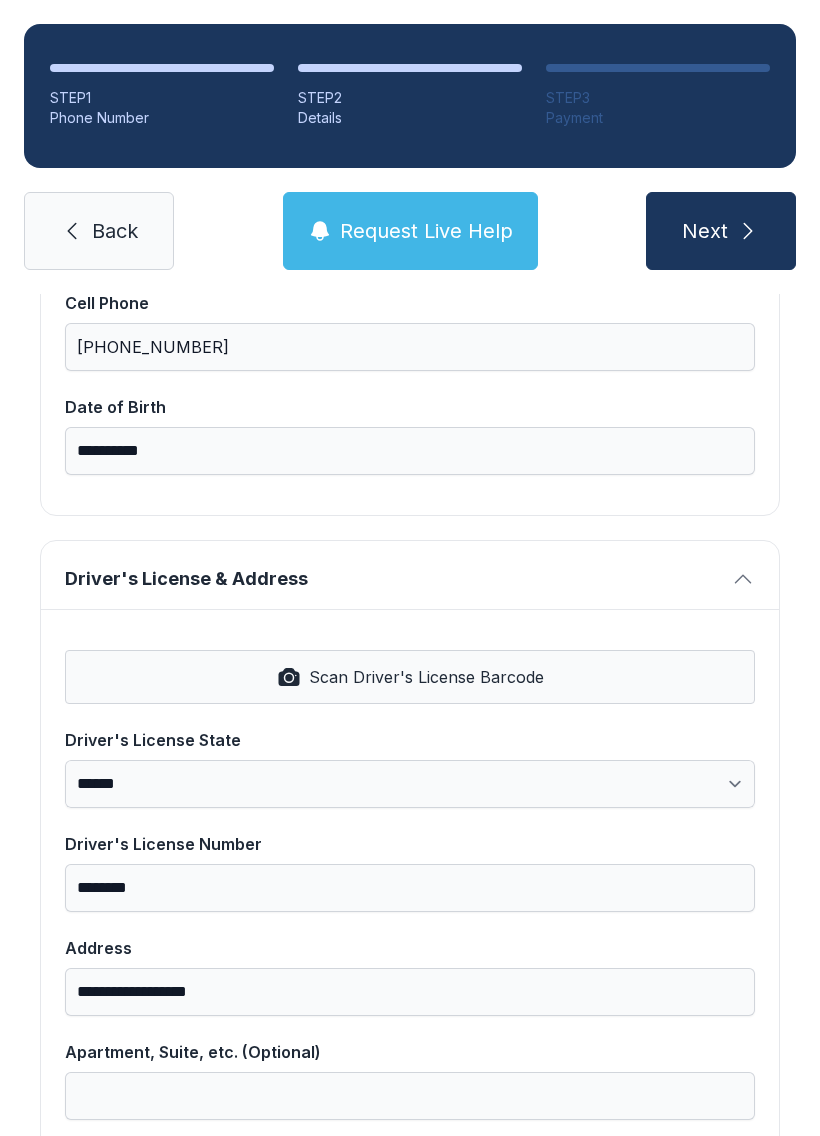 select on "**" 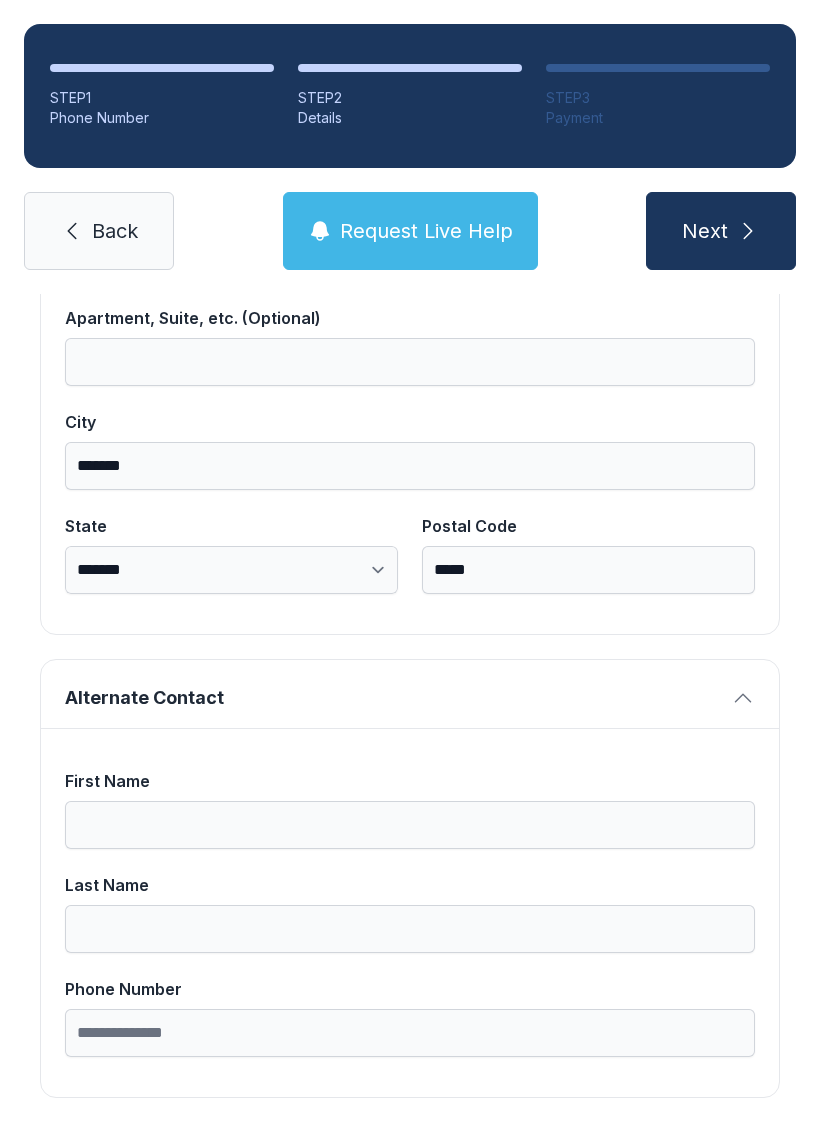 scroll, scrollTop: 1269, scrollLeft: 0, axis: vertical 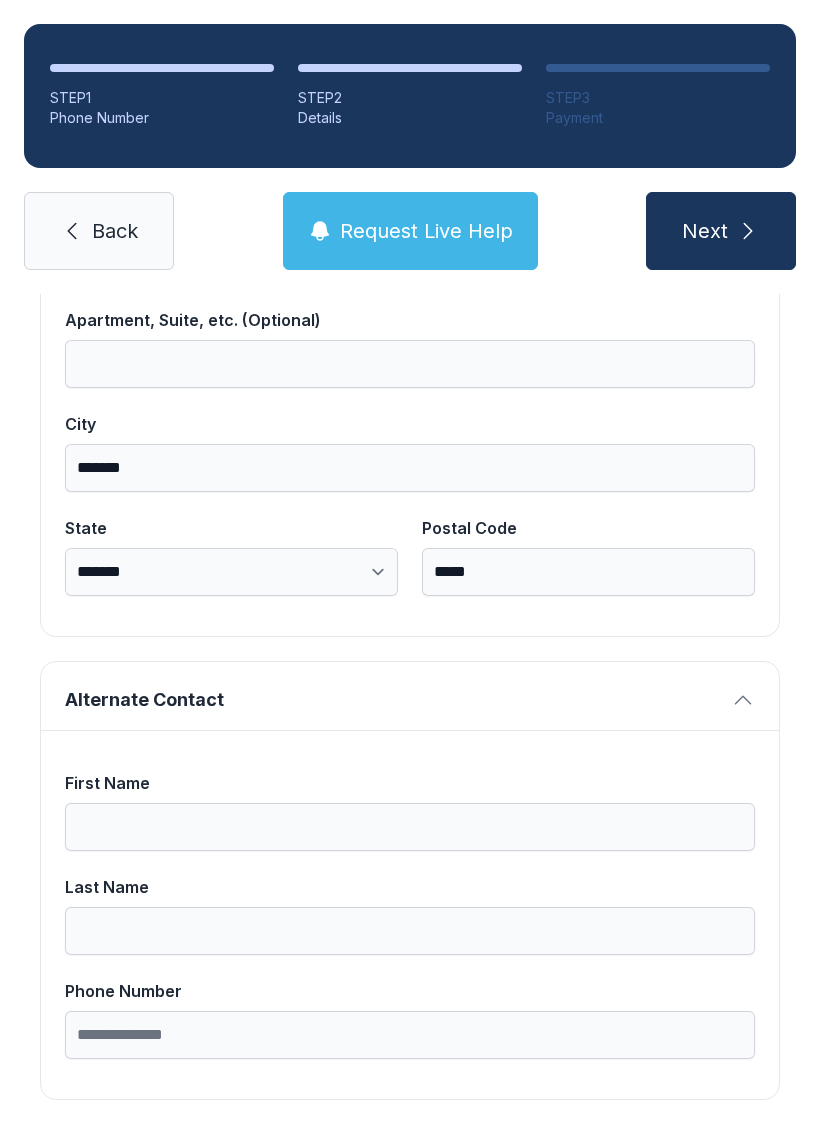 click 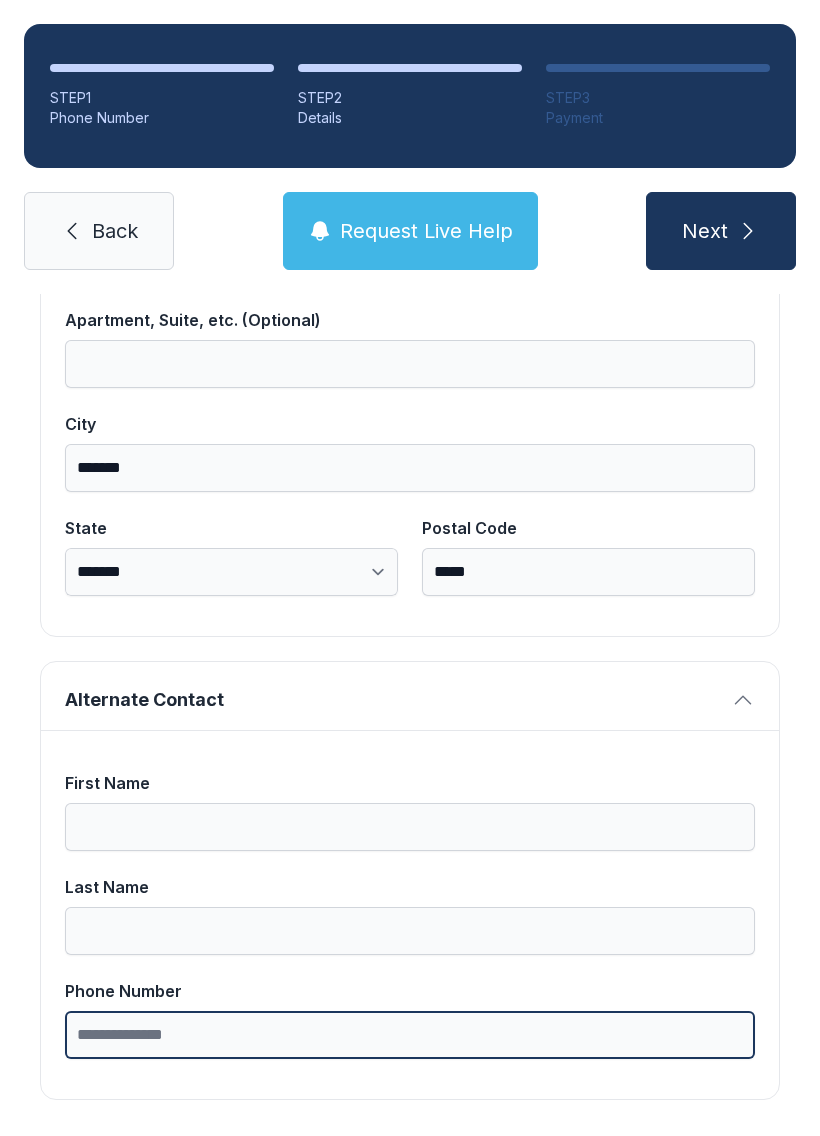 type on "*" 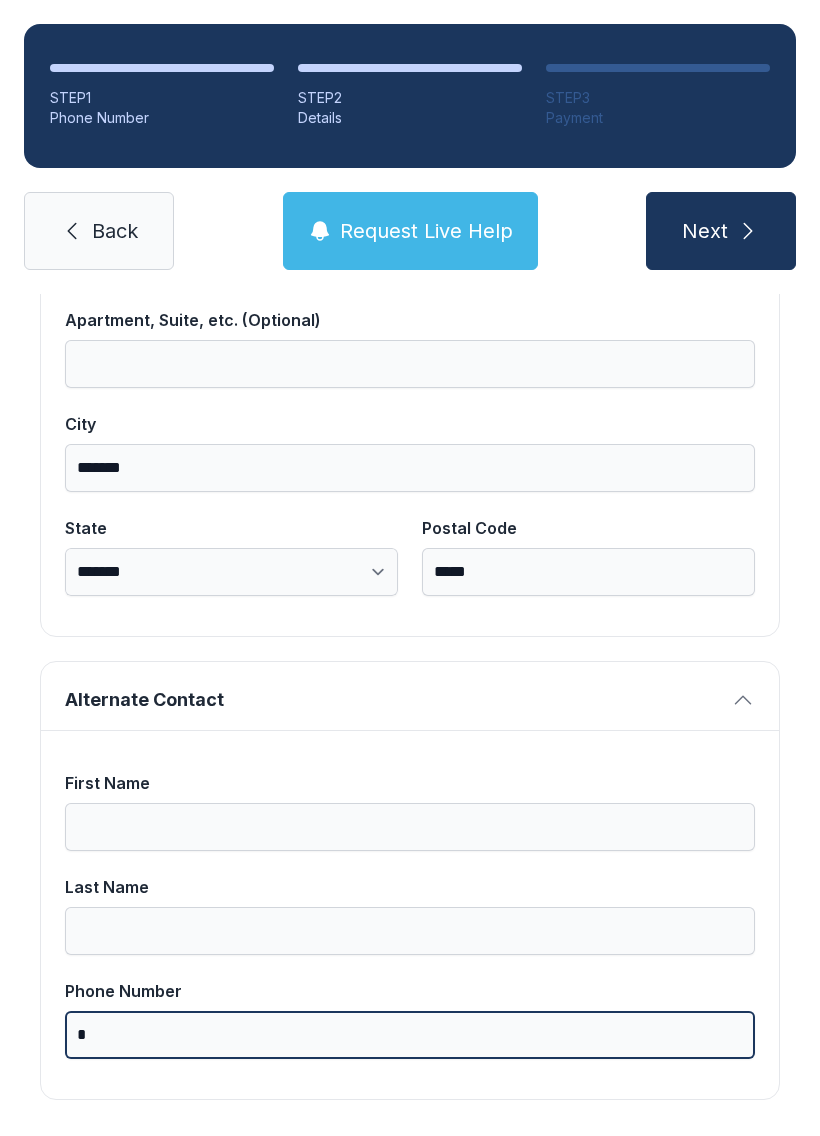 scroll, scrollTop: 44, scrollLeft: 0, axis: vertical 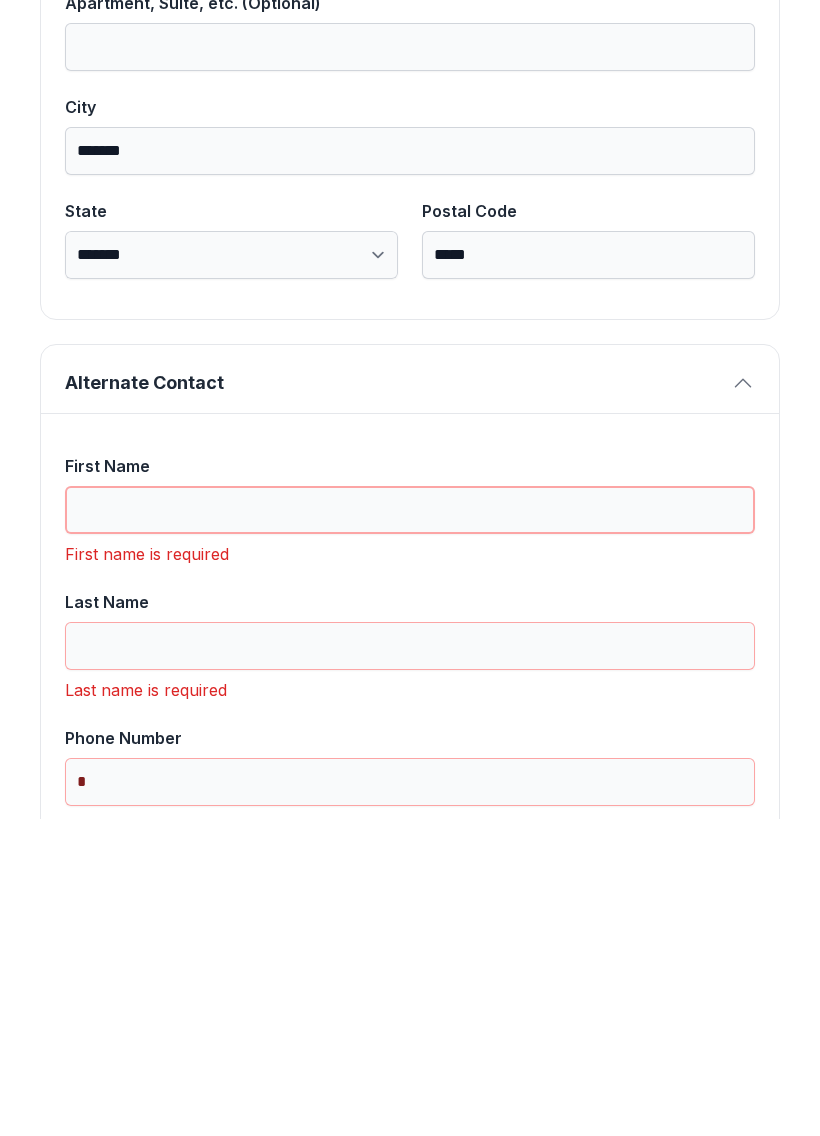 click on "First Name" at bounding box center [410, 827] 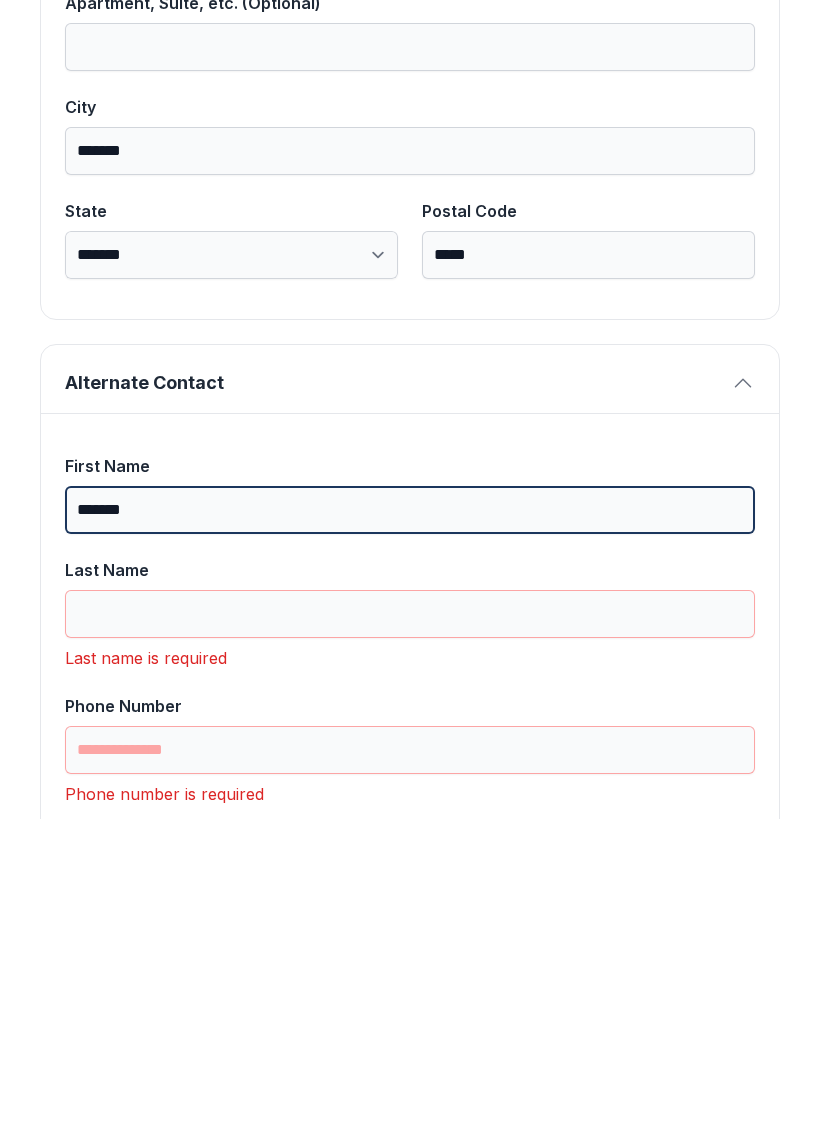 type on "*******" 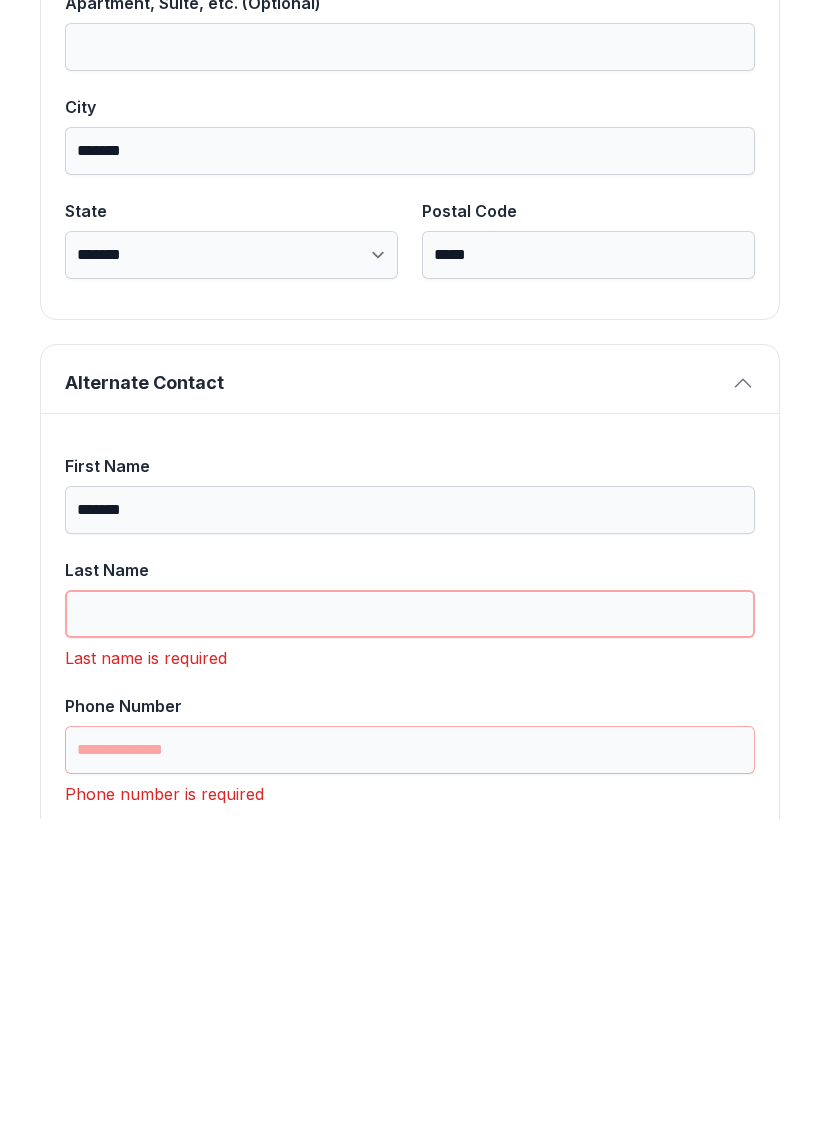 click on "Last Name" at bounding box center [410, 931] 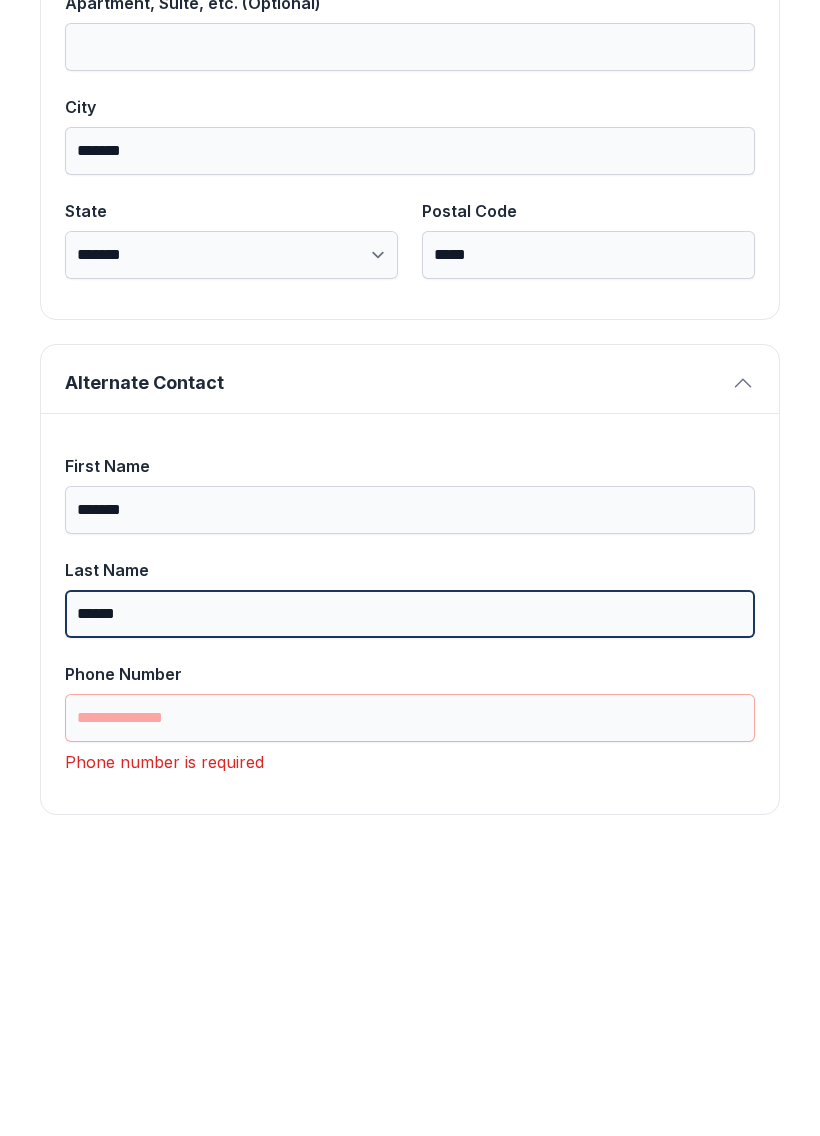 type on "******" 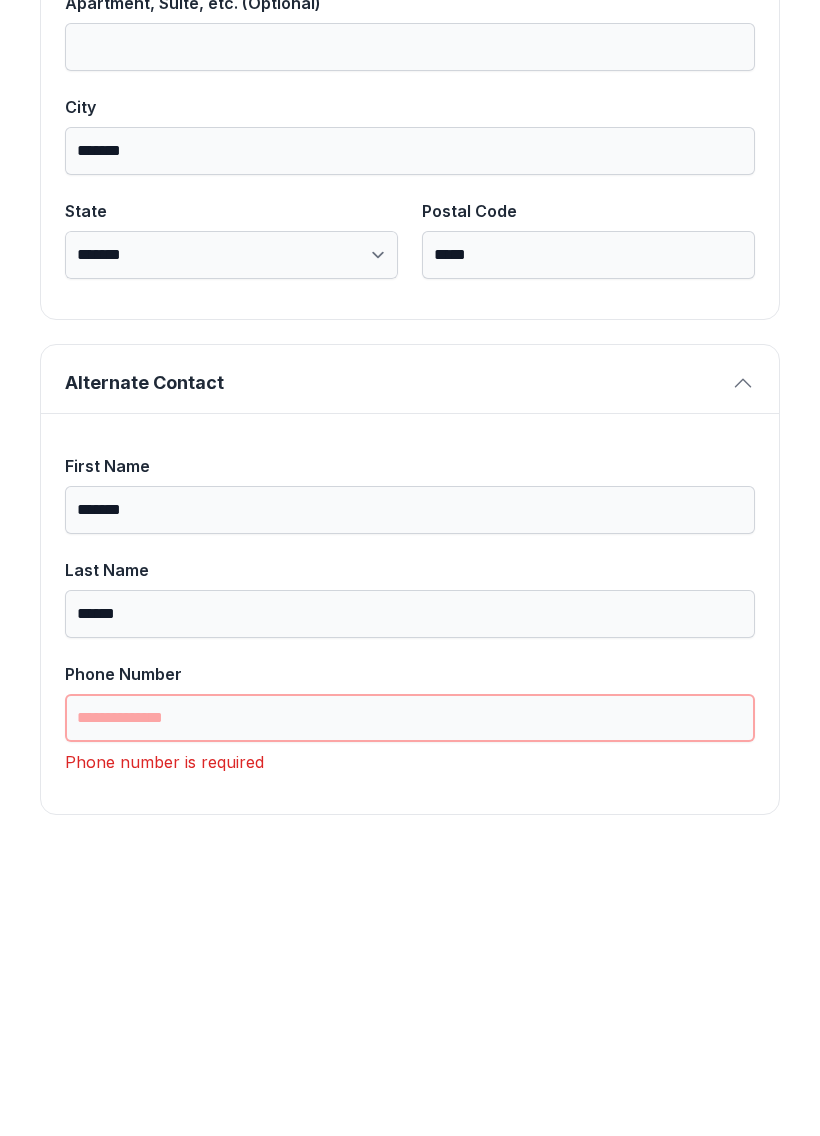 click on "Phone Number" at bounding box center [410, 1035] 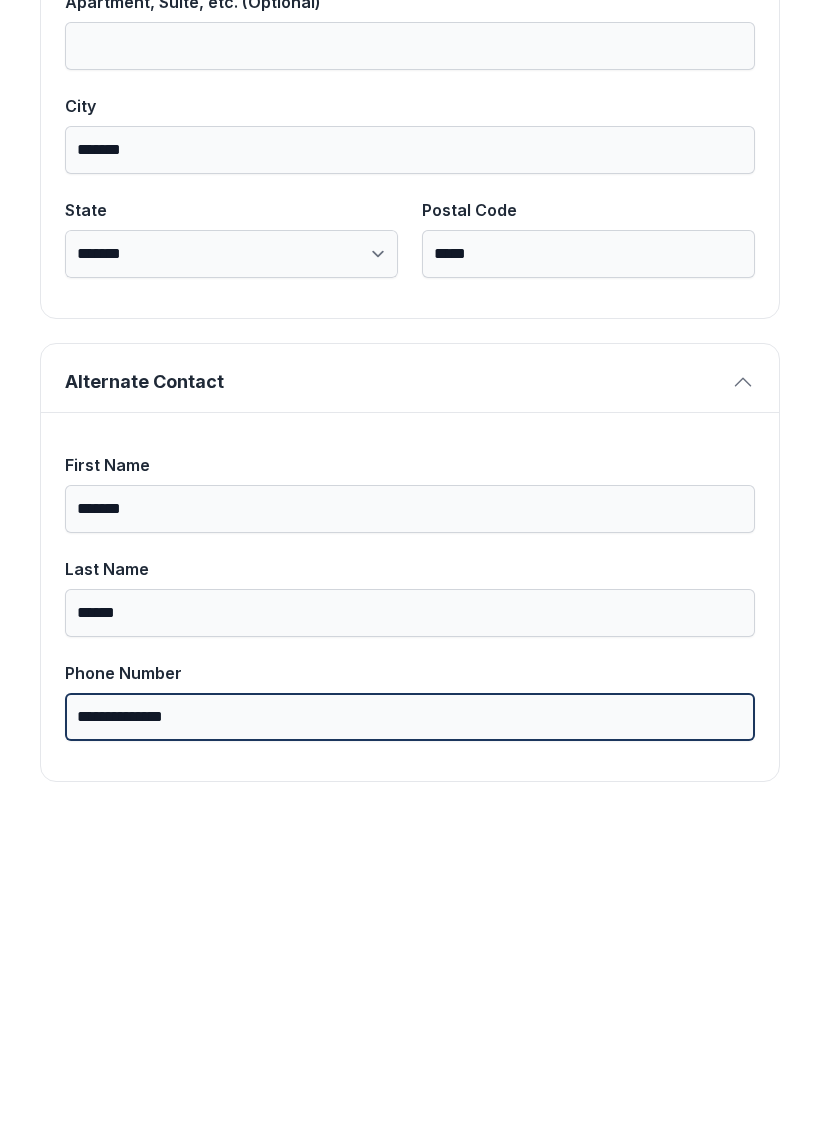 scroll, scrollTop: 1269, scrollLeft: 0, axis: vertical 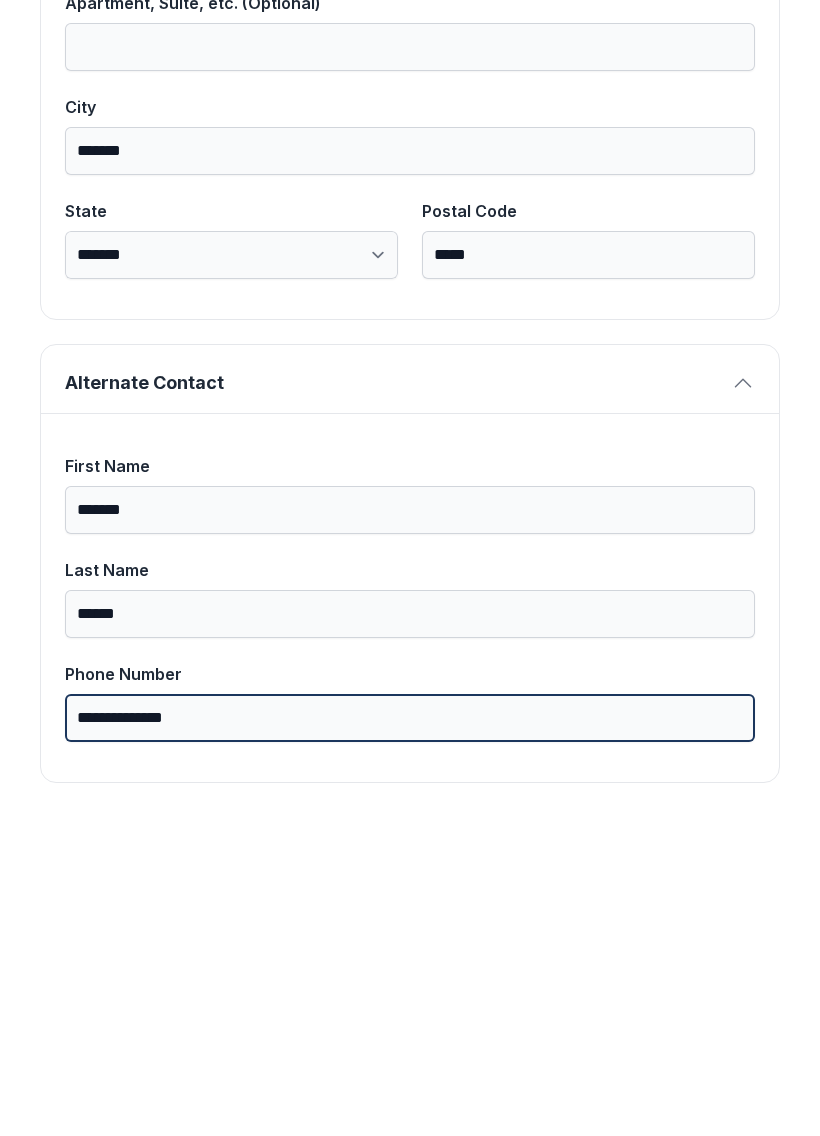 type on "**********" 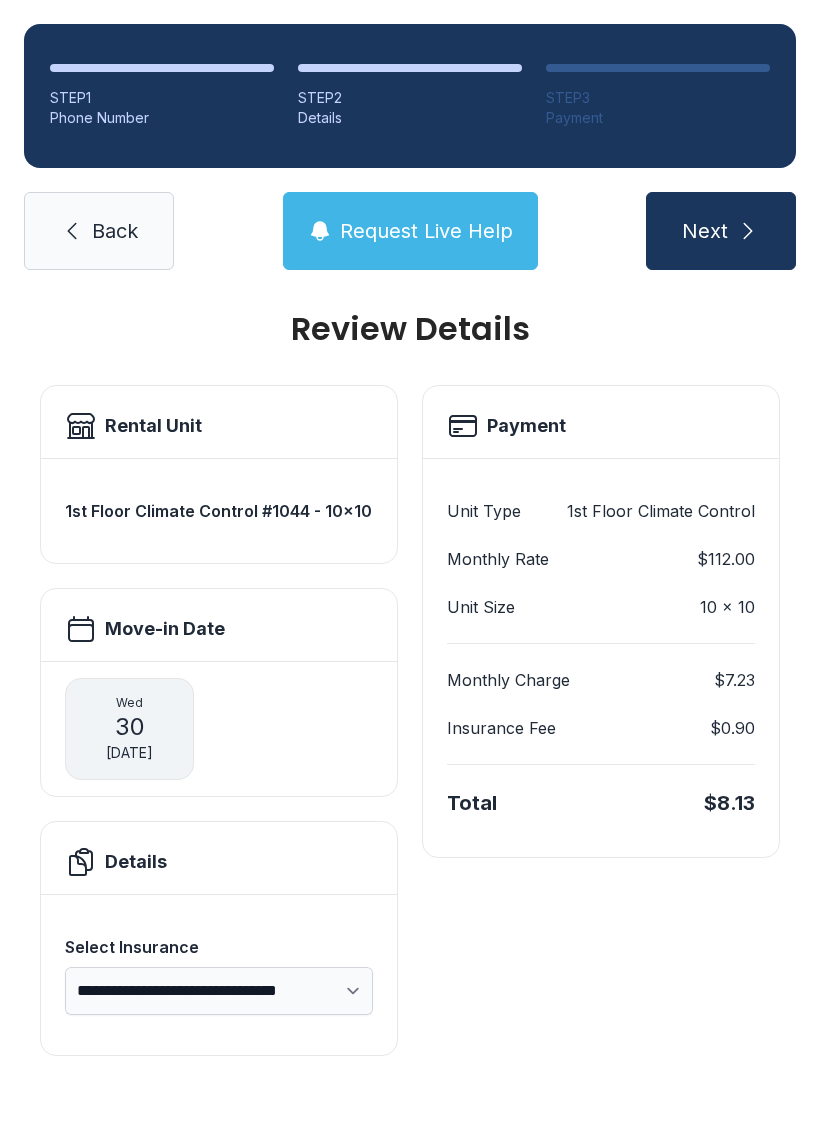 scroll, scrollTop: 0, scrollLeft: 0, axis: both 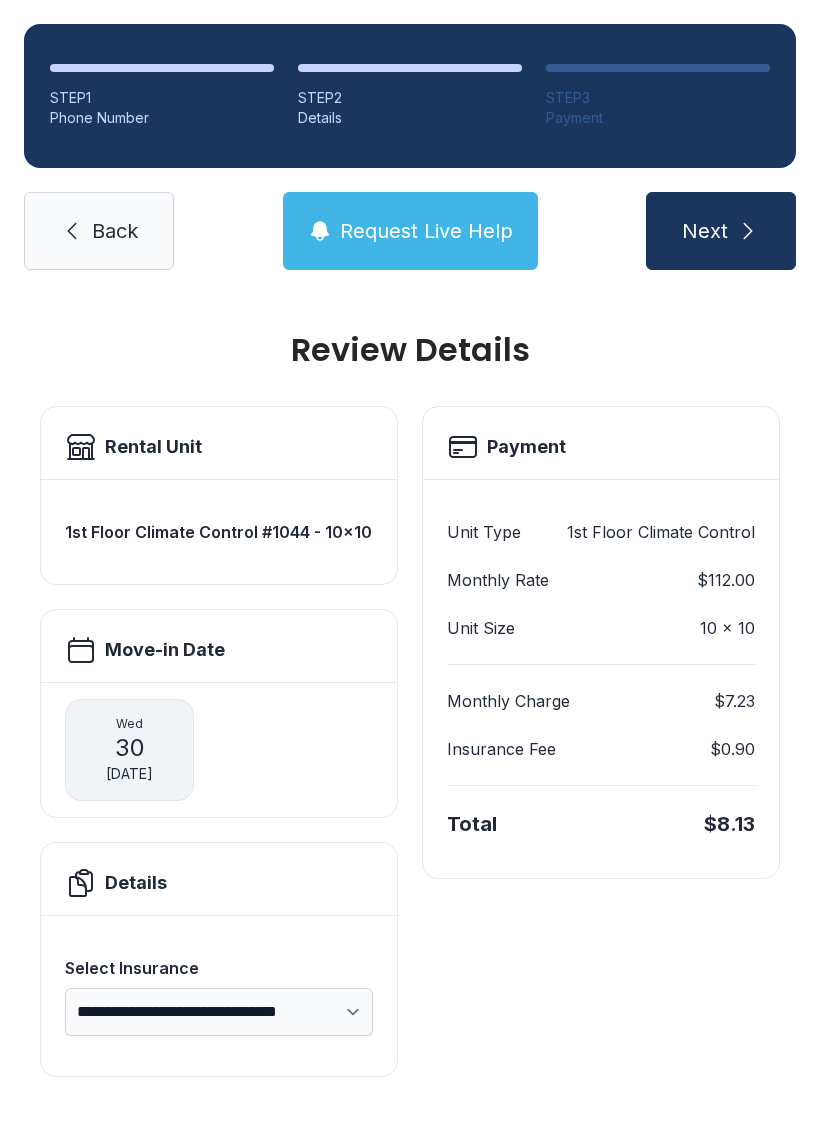 click 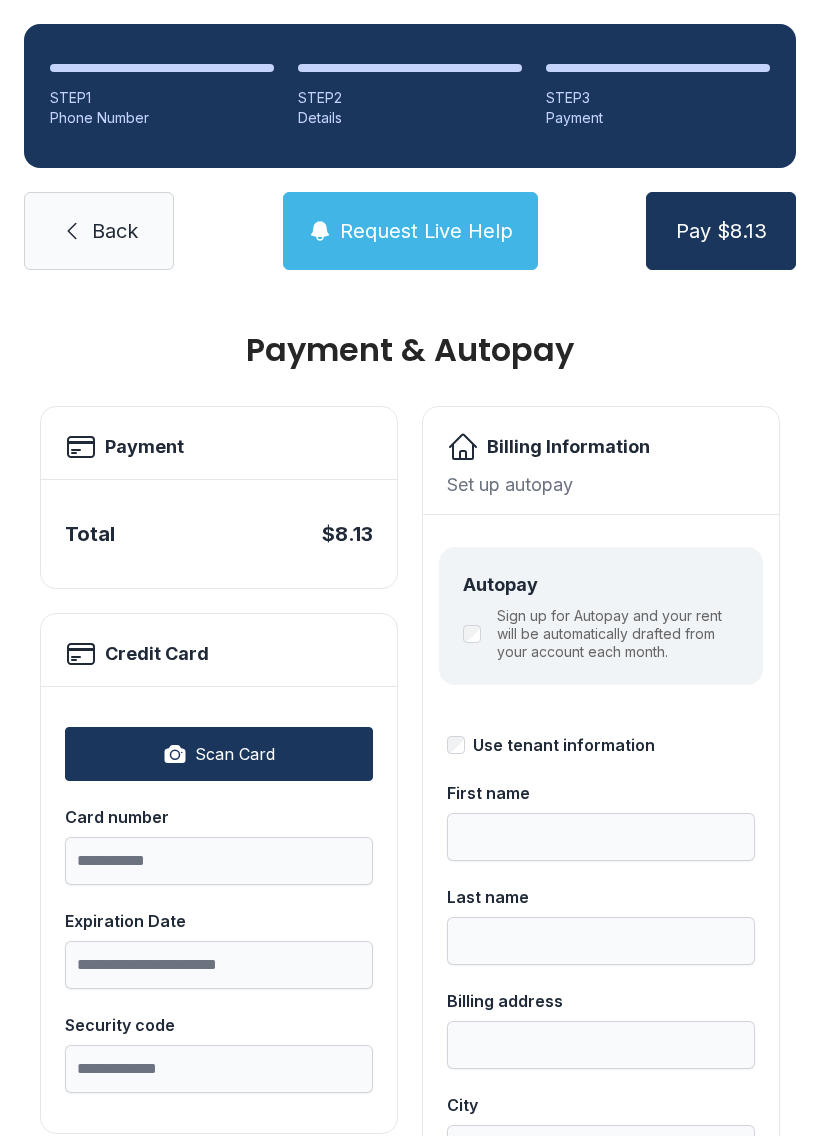 scroll, scrollTop: 0, scrollLeft: 0, axis: both 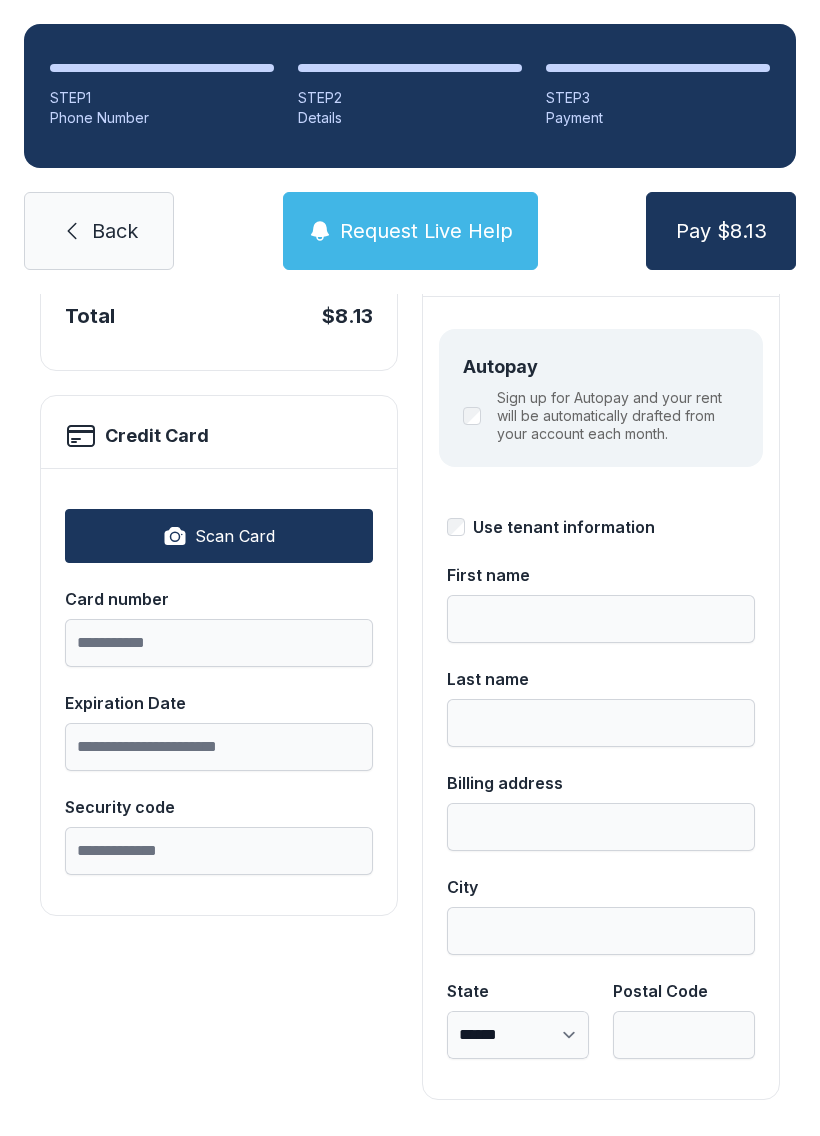click on "Scan Card" at bounding box center [219, 536] 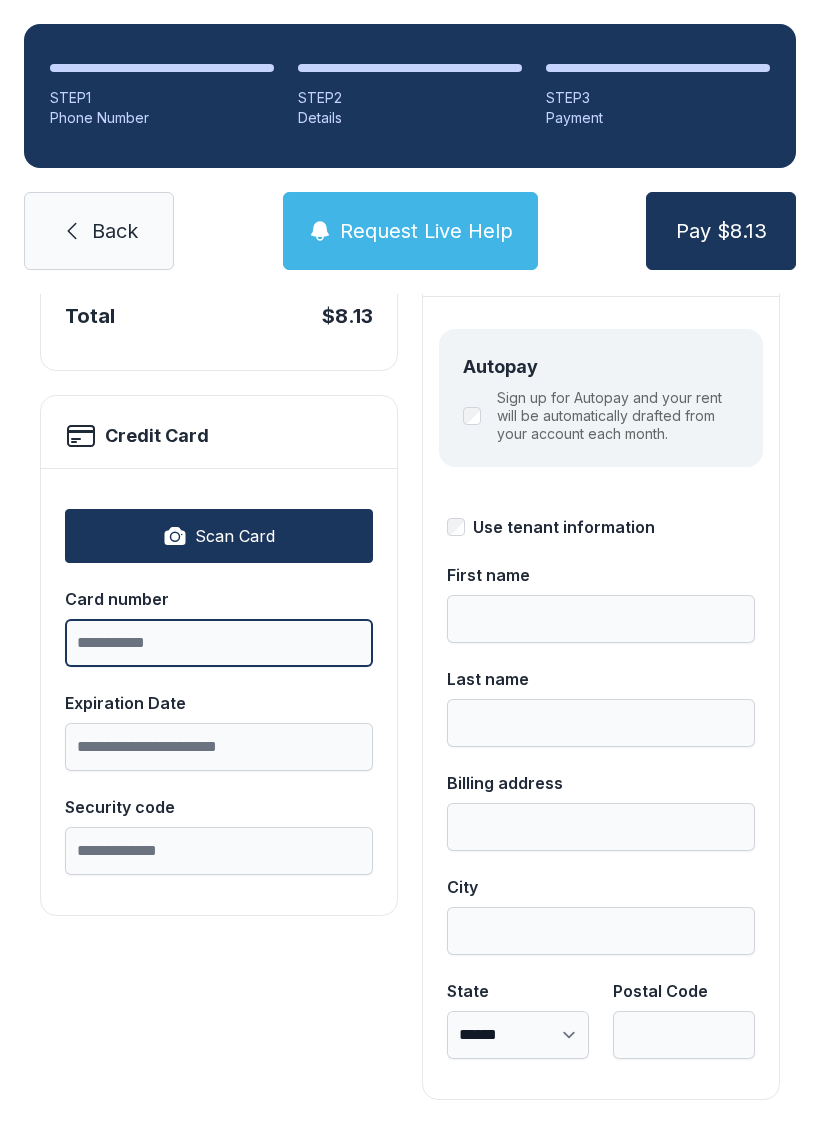 click on "Card number" at bounding box center [219, 643] 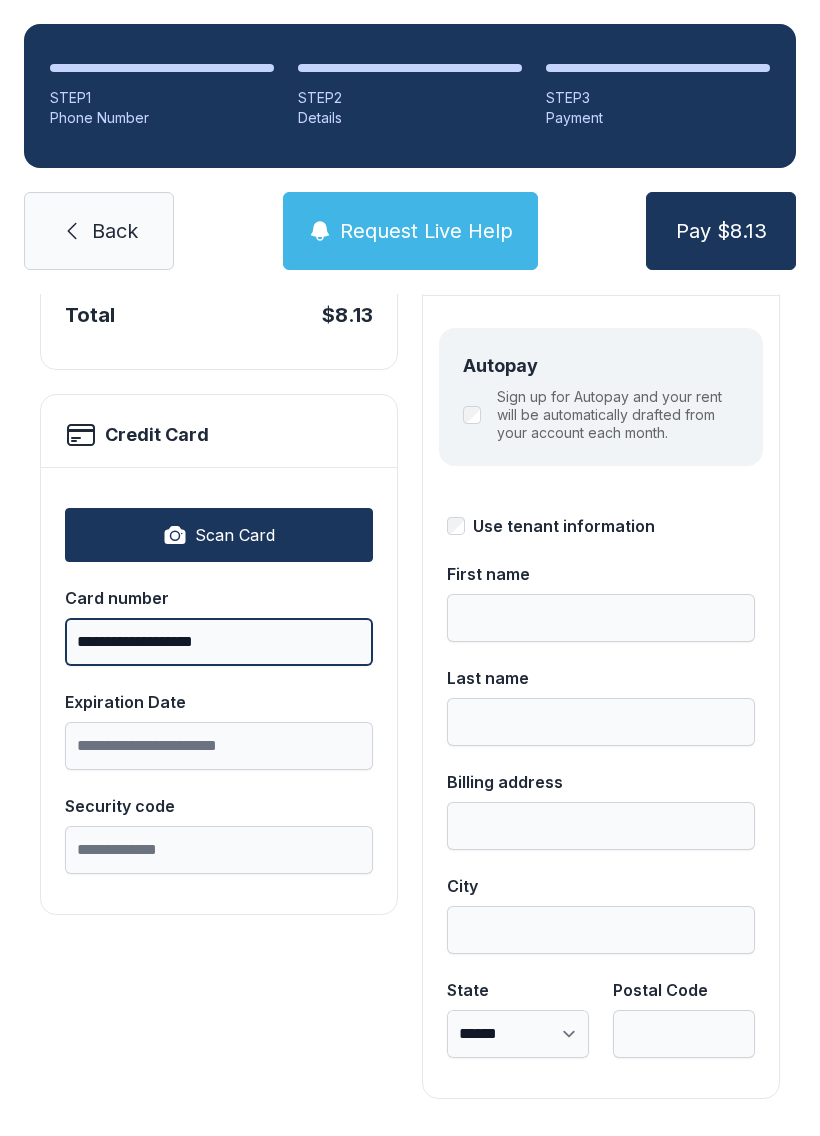 type on "**********" 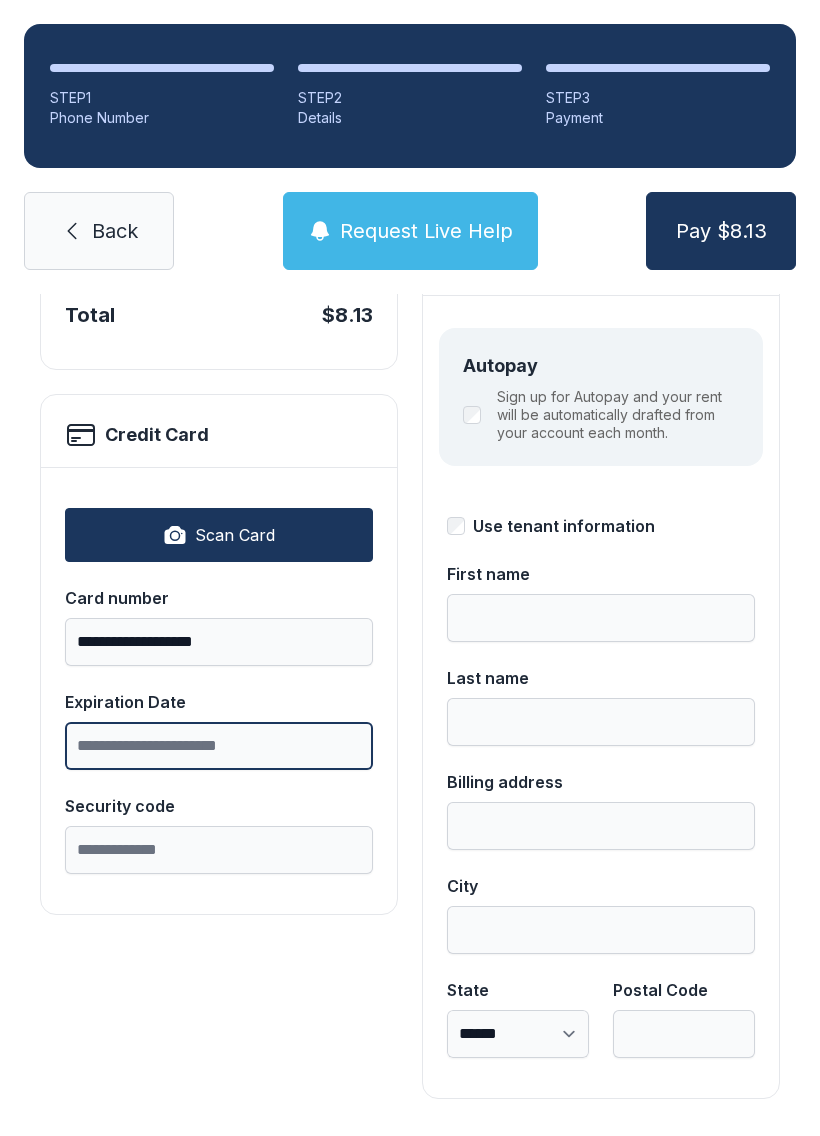 click on "Expiration Date" at bounding box center [219, 746] 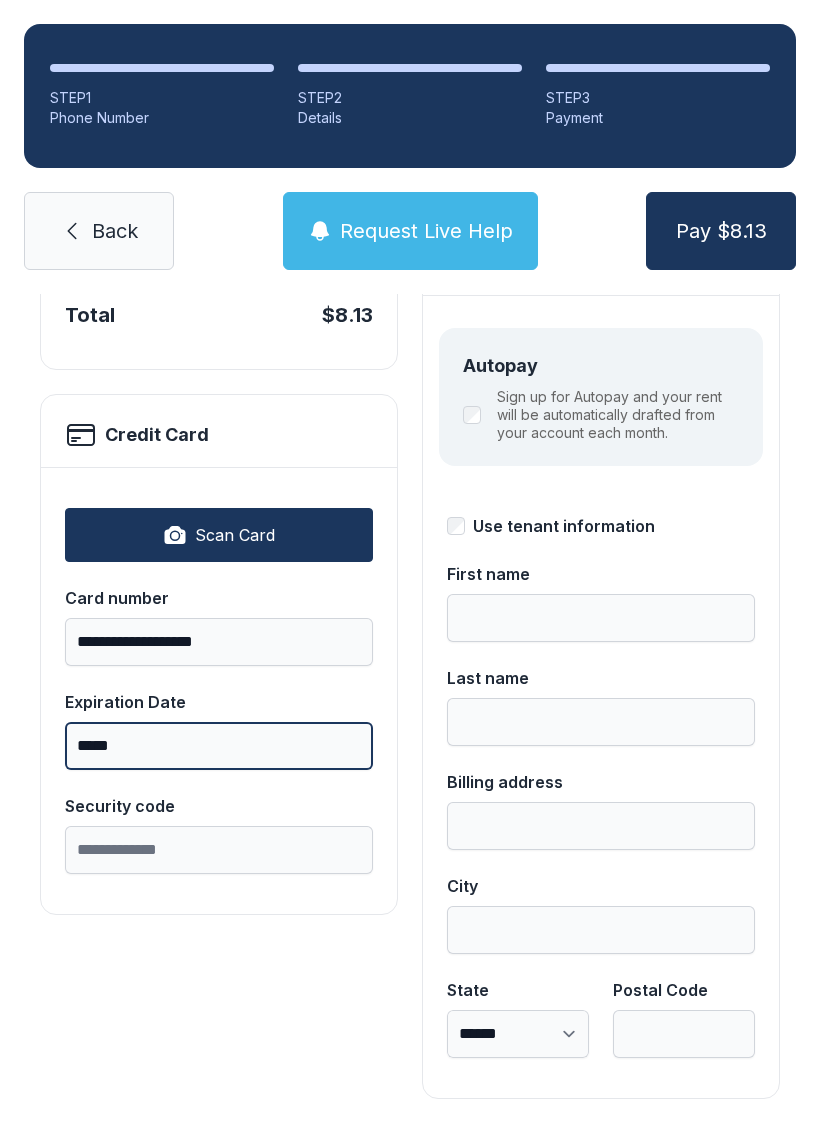 scroll, scrollTop: 218, scrollLeft: 0, axis: vertical 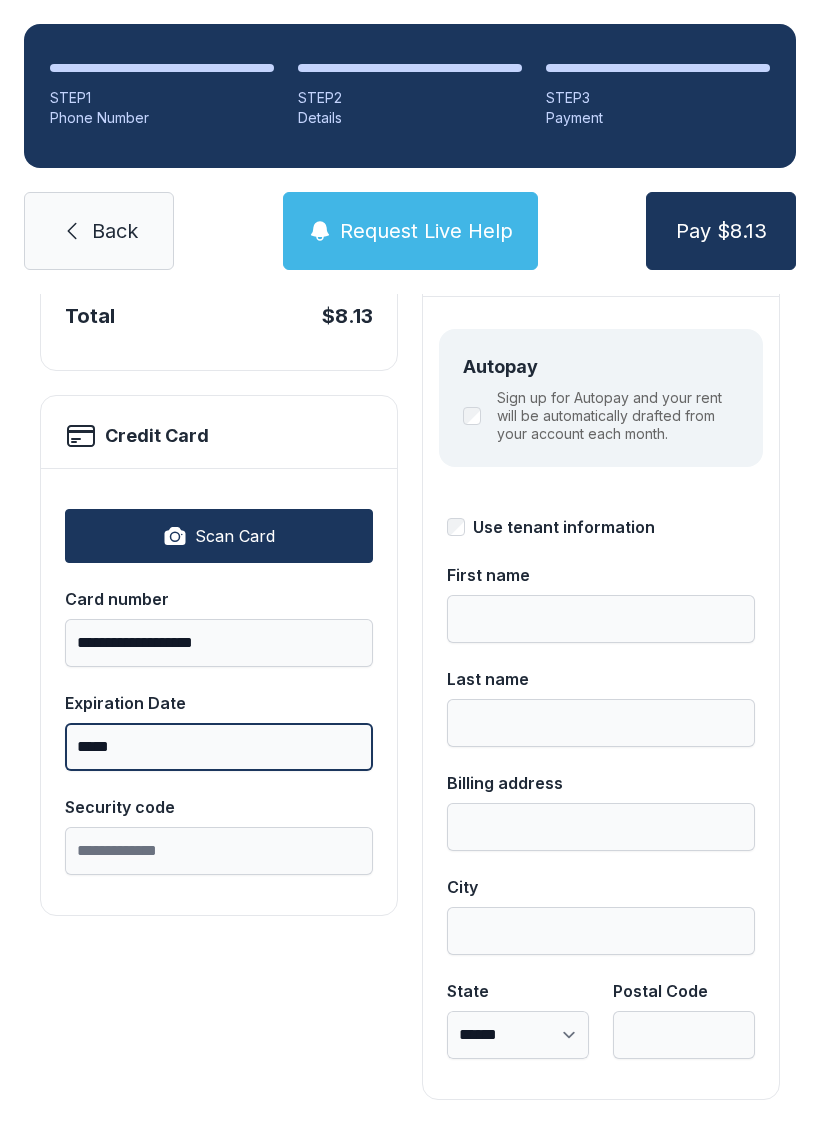 type on "*****" 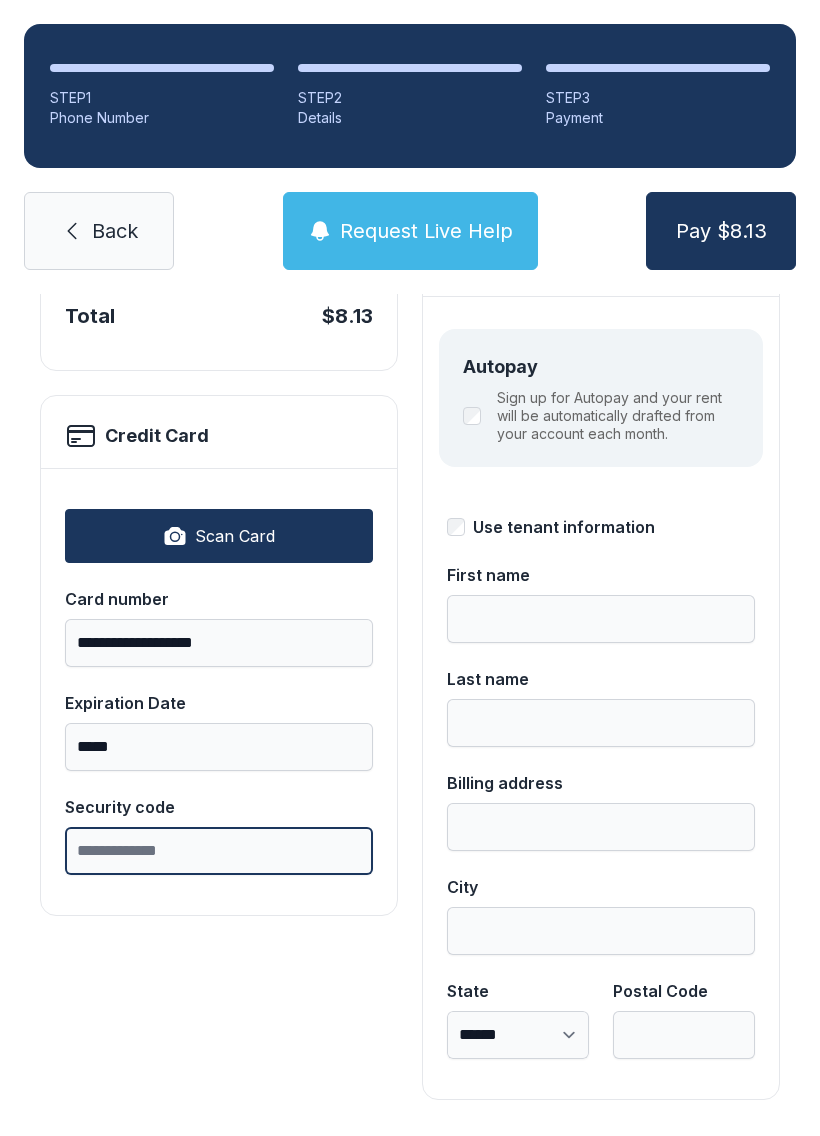 scroll, scrollTop: 44, scrollLeft: 0, axis: vertical 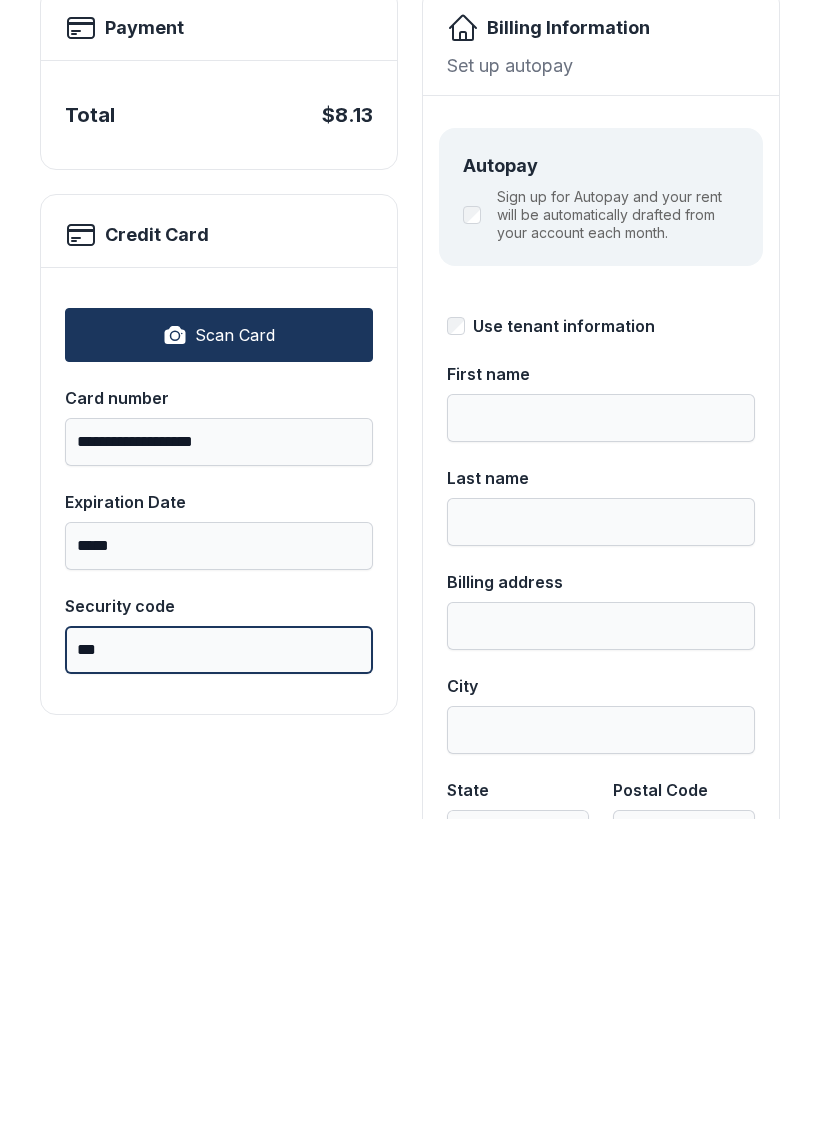 type on "***" 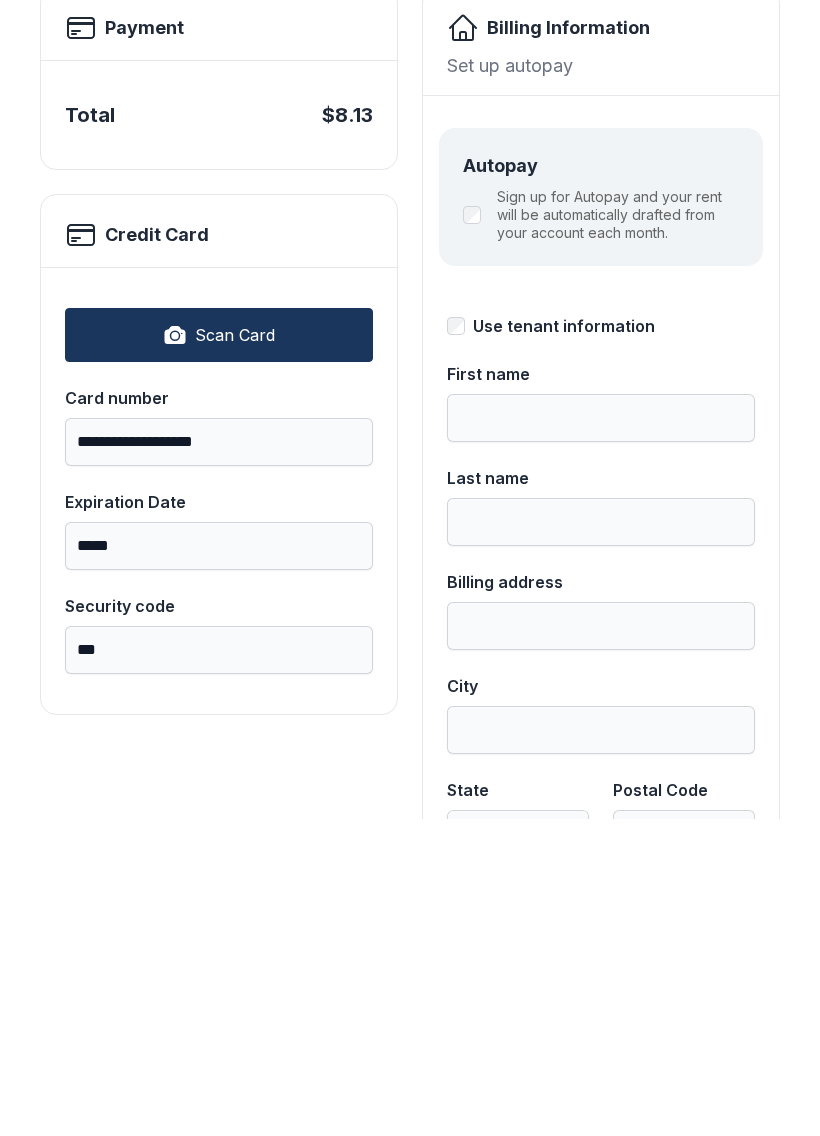 click on "Sign up for Autopay and your rent will be automatically drafted from your account each month." at bounding box center [601, 532] 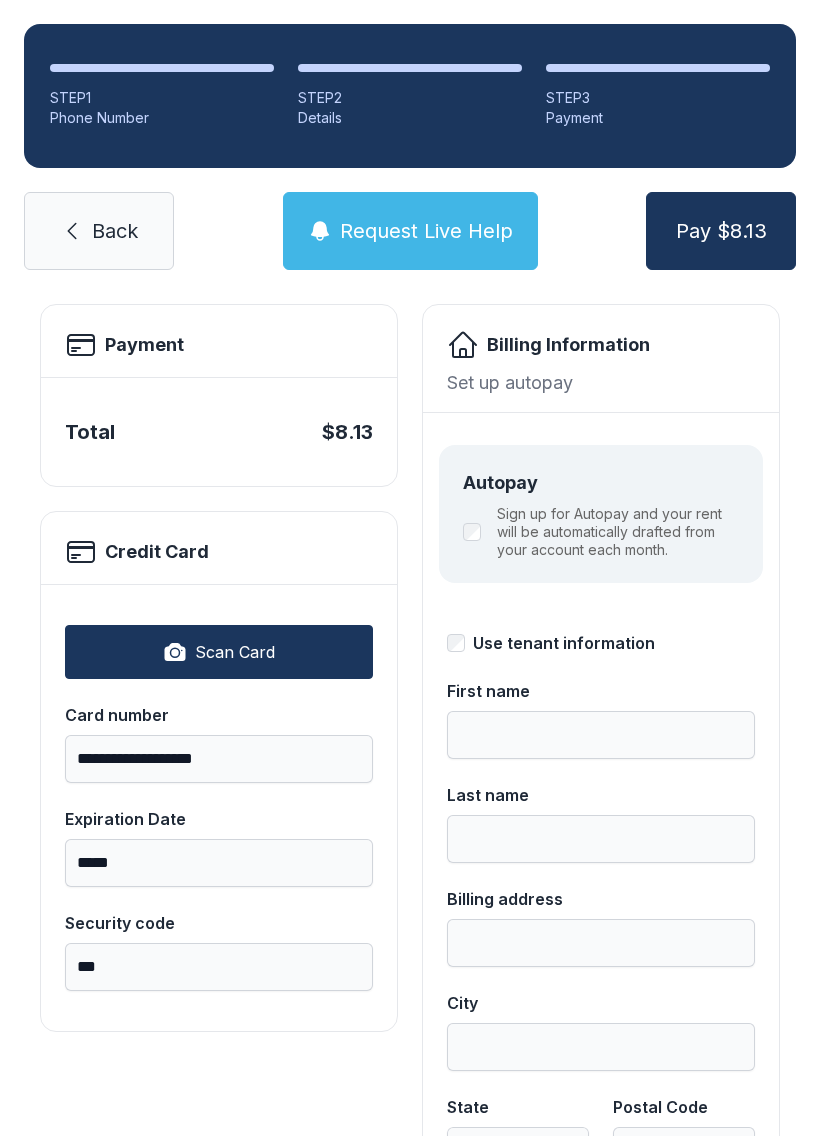 click on "Sign up for Autopay and your rent will be automatically drafted from your account each month." at bounding box center (601, 532) 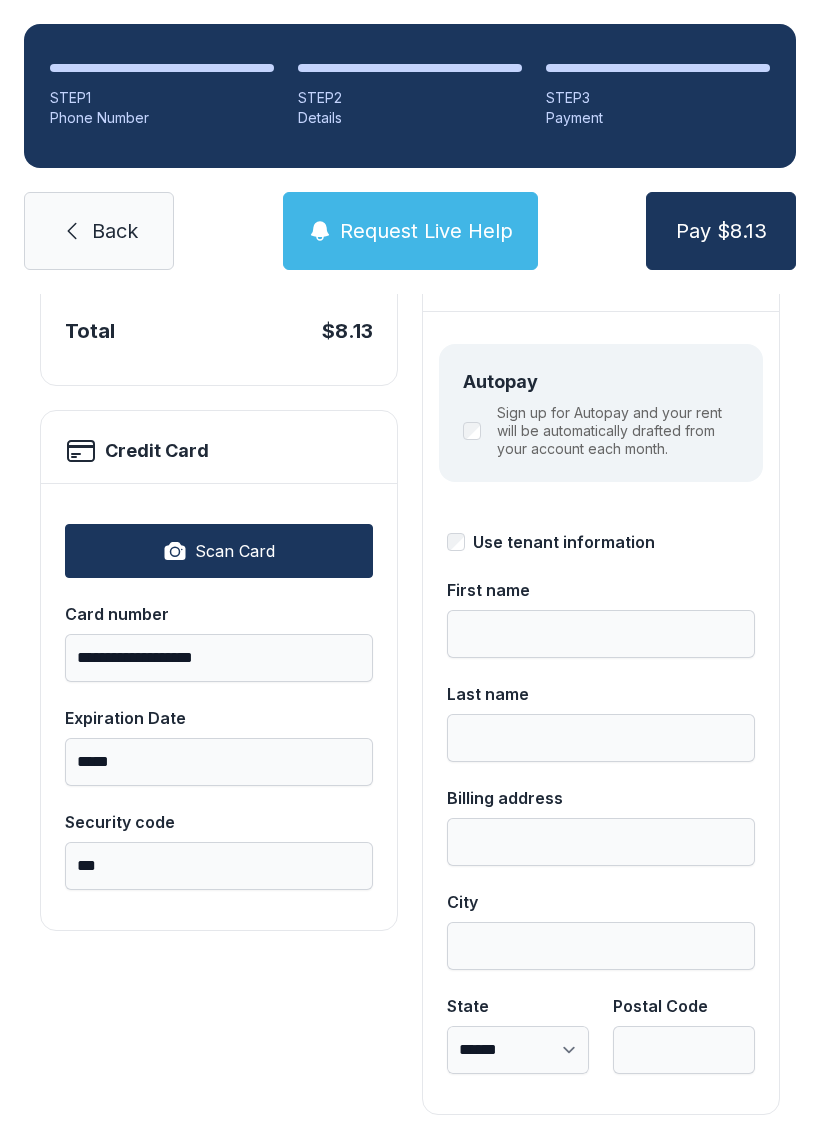scroll, scrollTop: 171, scrollLeft: 0, axis: vertical 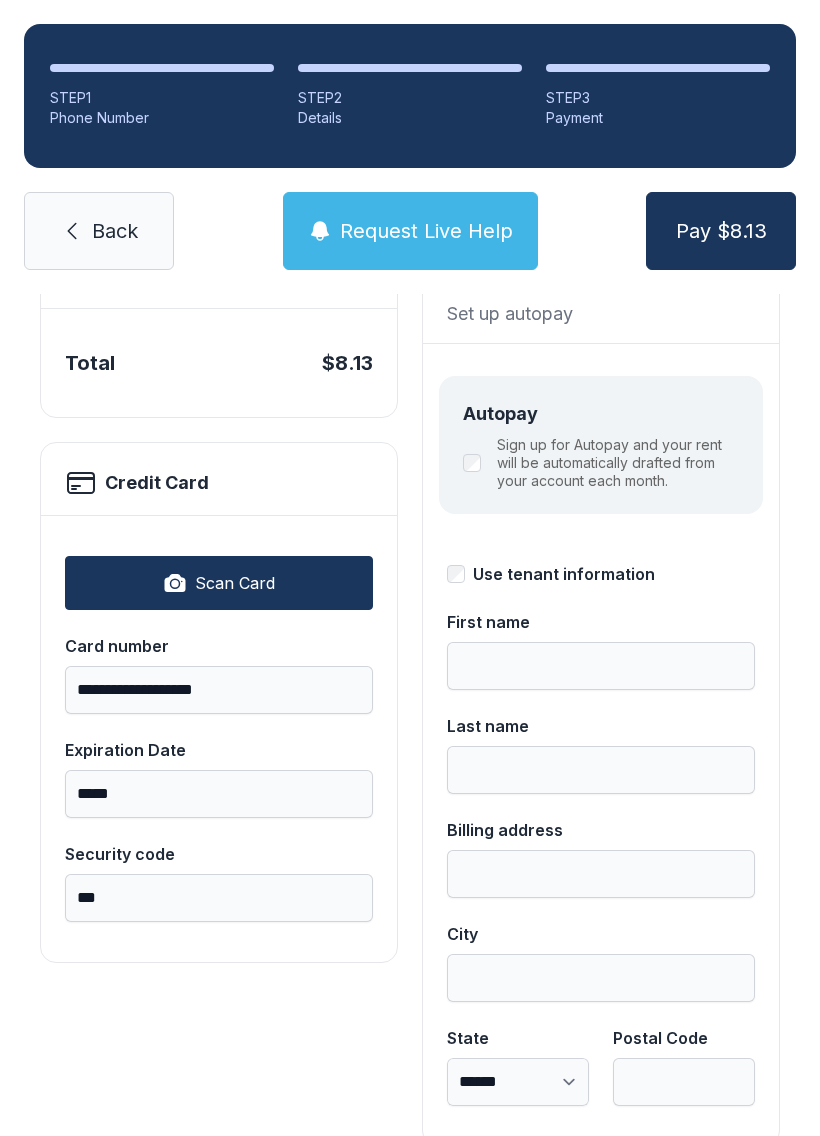 click on "Pay $8.13" at bounding box center [721, 231] 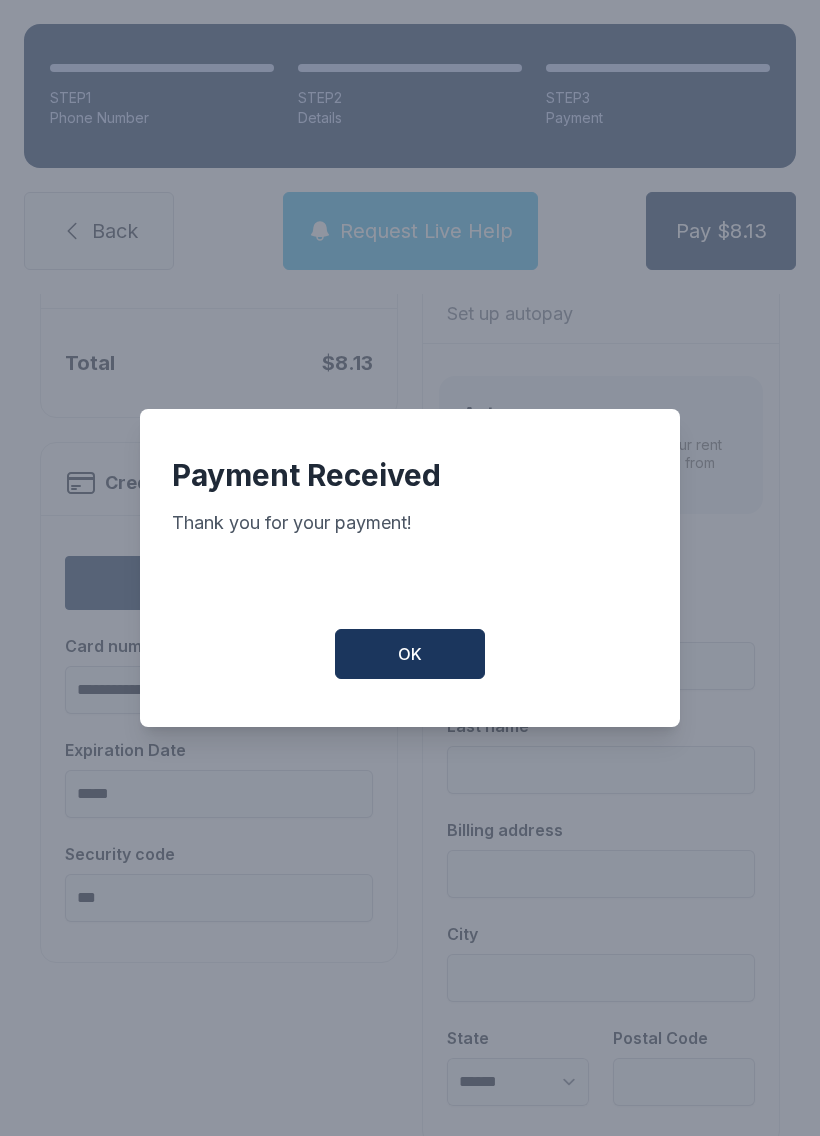 click on "OK" at bounding box center [410, 654] 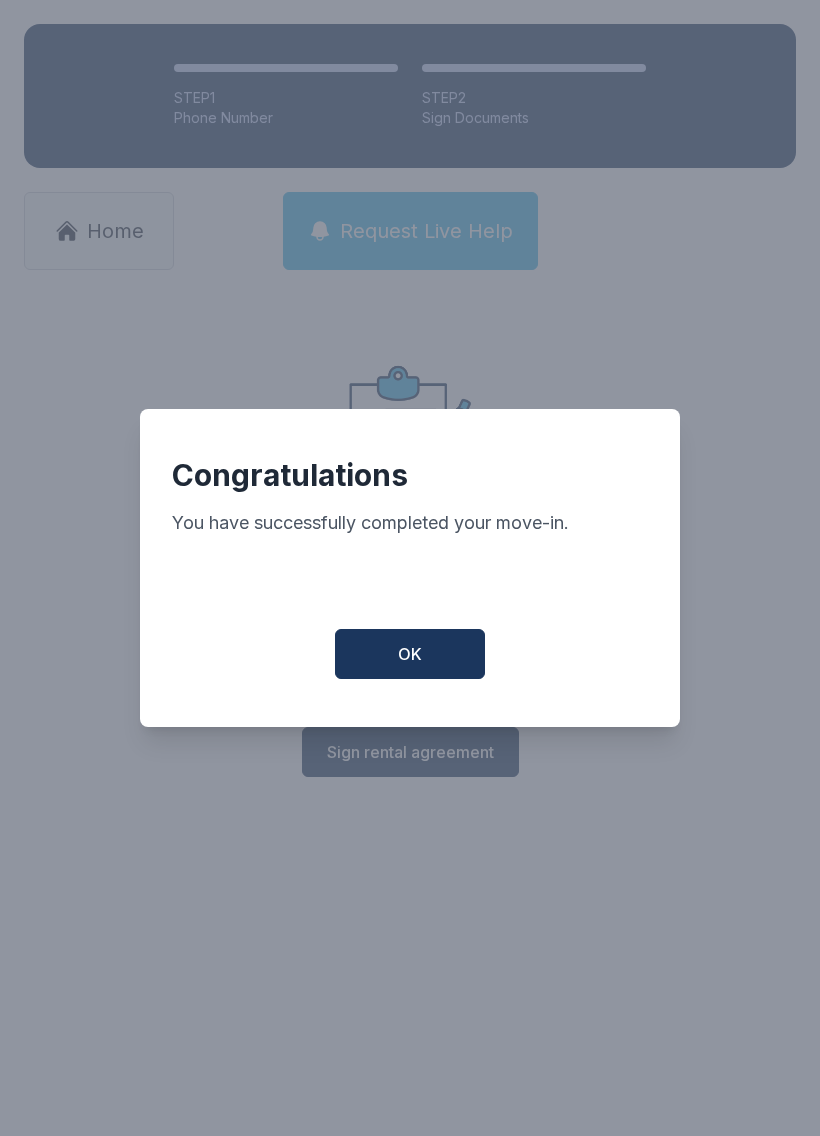 click on "OK" at bounding box center [410, 654] 